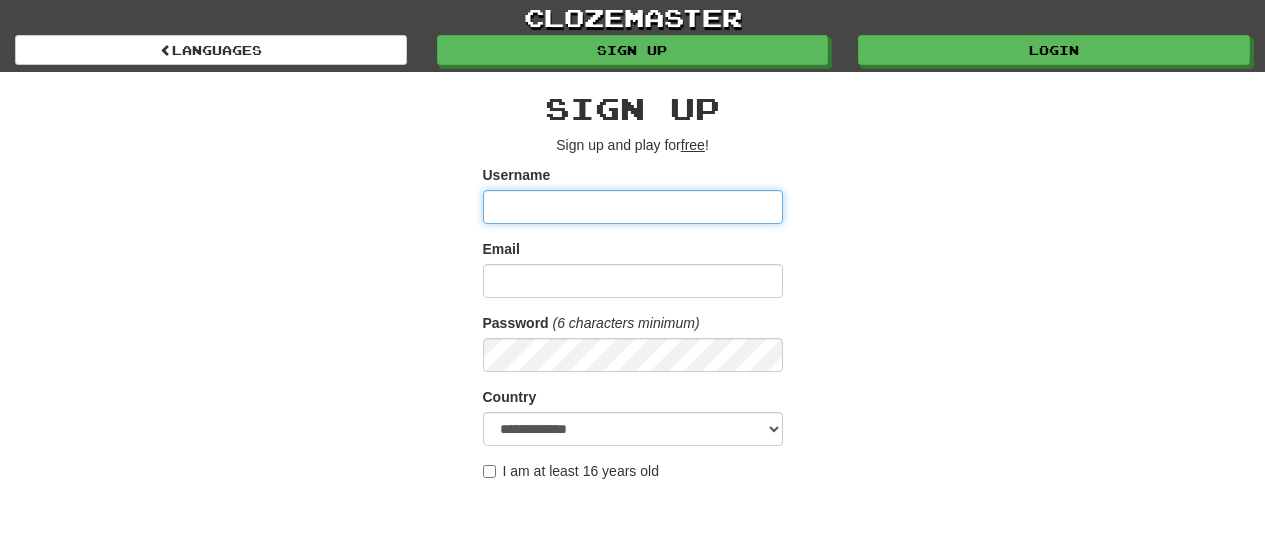 scroll, scrollTop: 0, scrollLeft: 0, axis: both 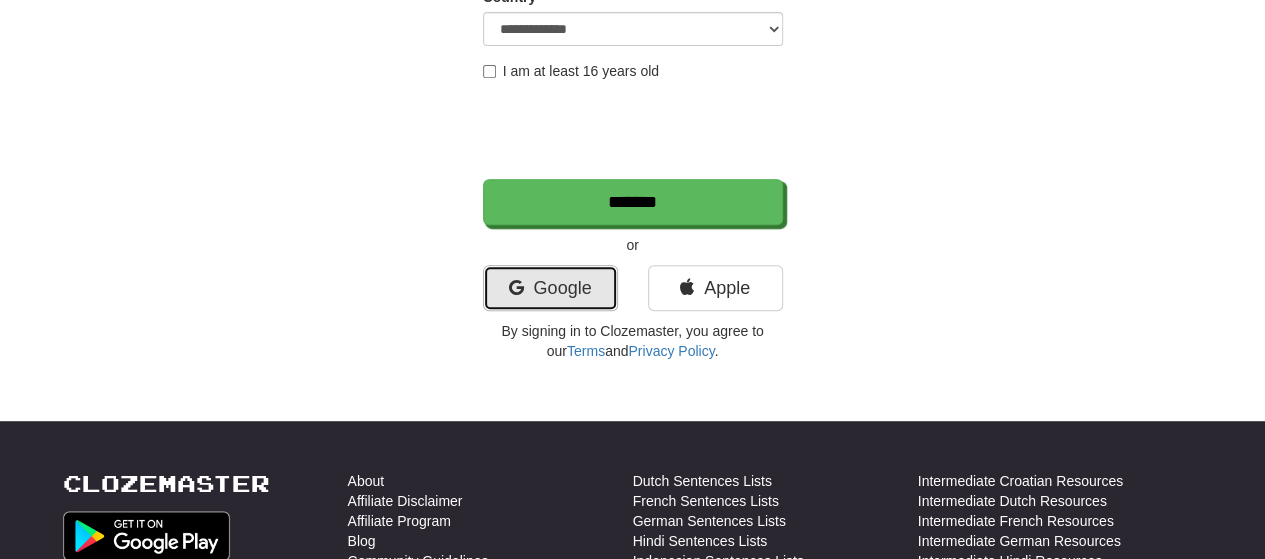 click on "Google" at bounding box center [550, 288] 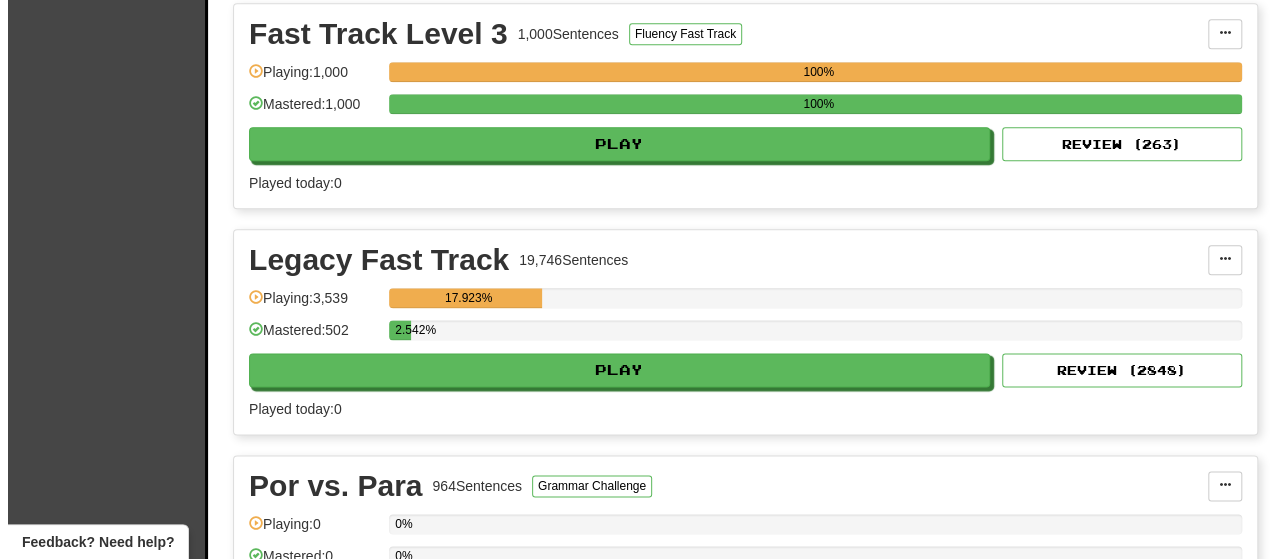 scroll, scrollTop: 1200, scrollLeft: 0, axis: vertical 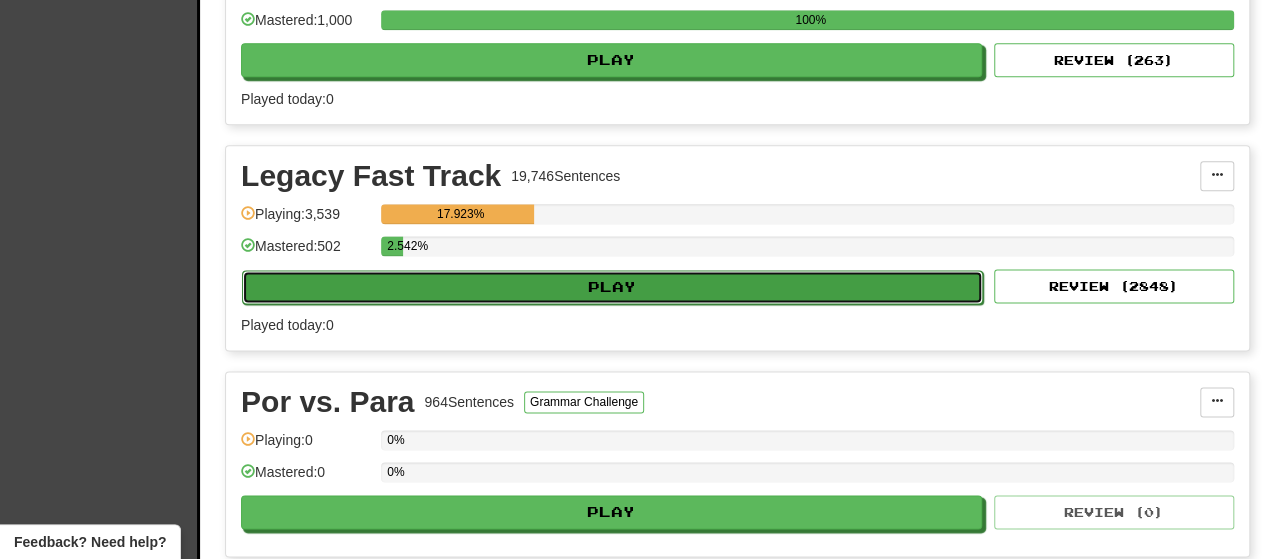 click on "Play" at bounding box center [612, 287] 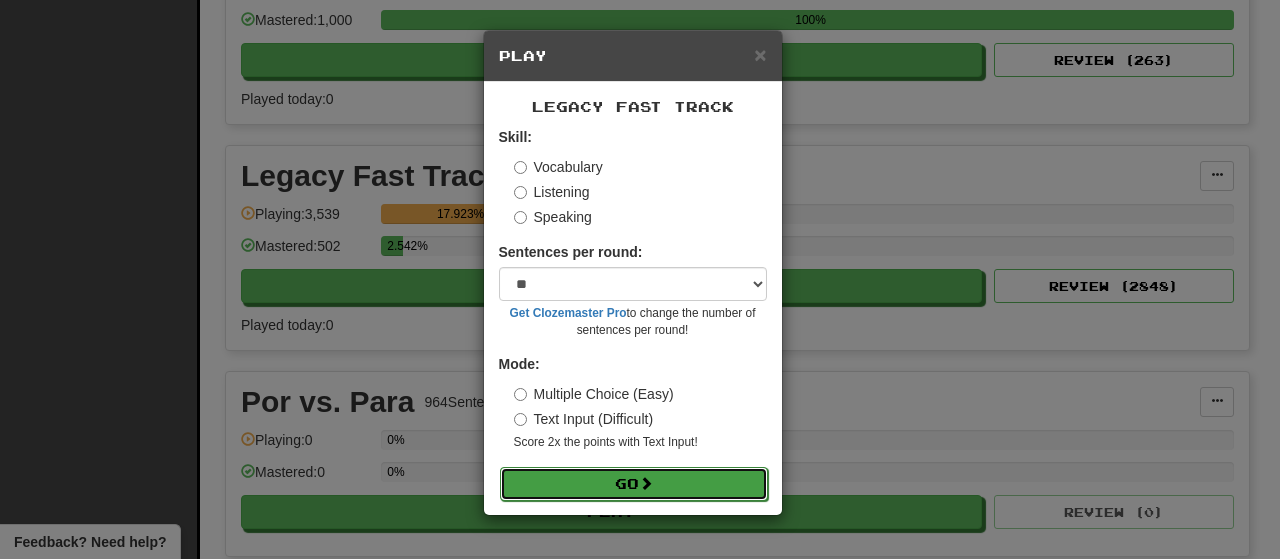 click on "Go" at bounding box center (634, 484) 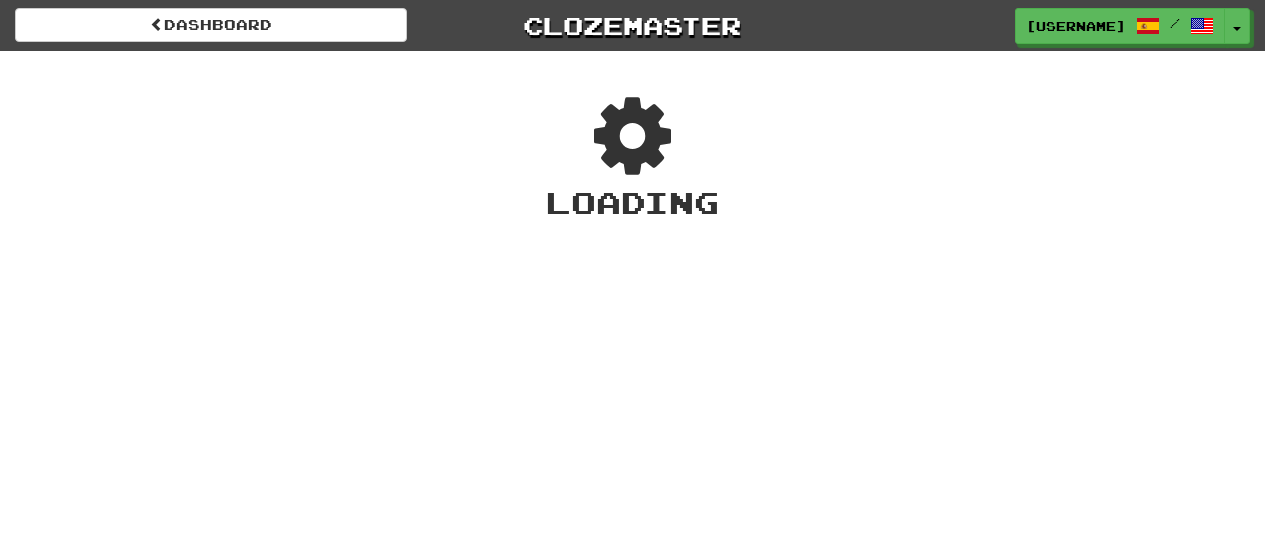 scroll, scrollTop: 0, scrollLeft: 0, axis: both 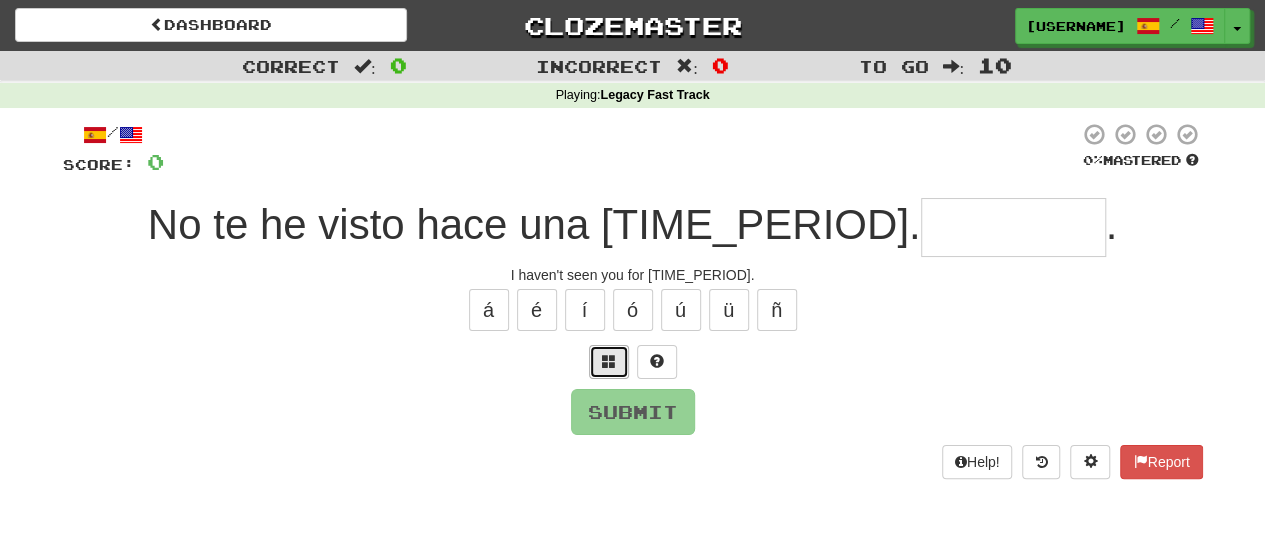 click at bounding box center [609, 362] 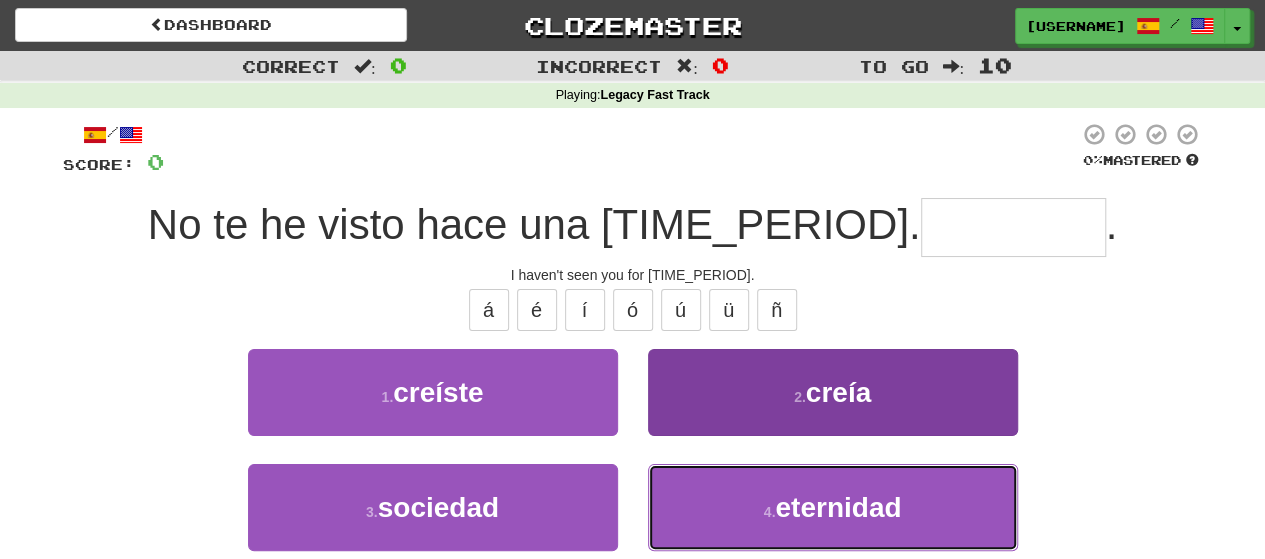 click on "4 .  eternidad" at bounding box center (833, 507) 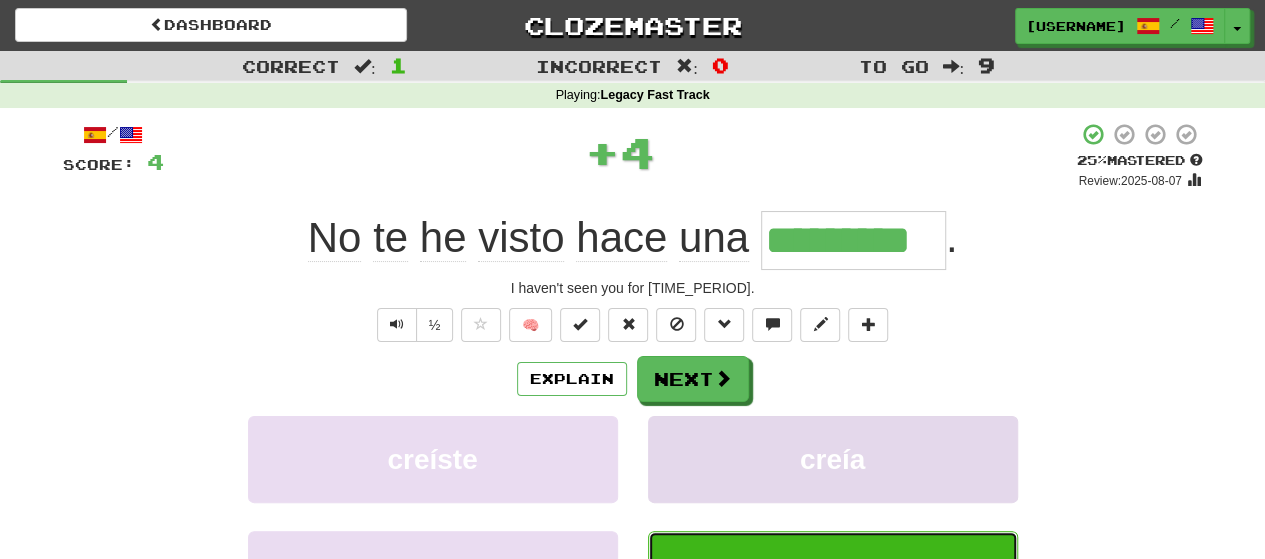 type on "*********" 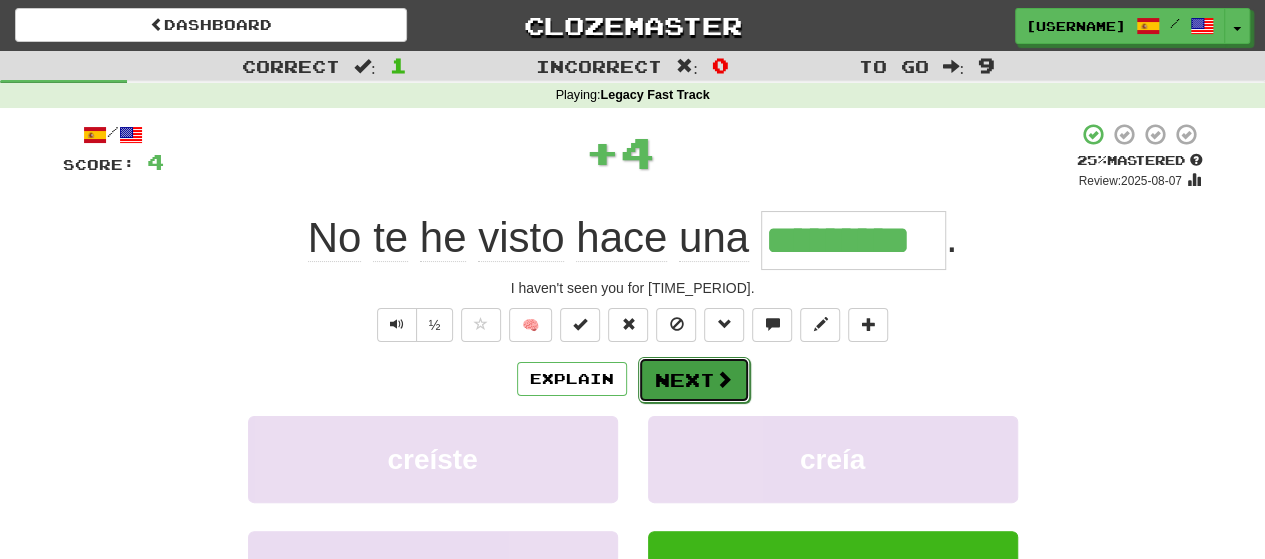 click at bounding box center (724, 379) 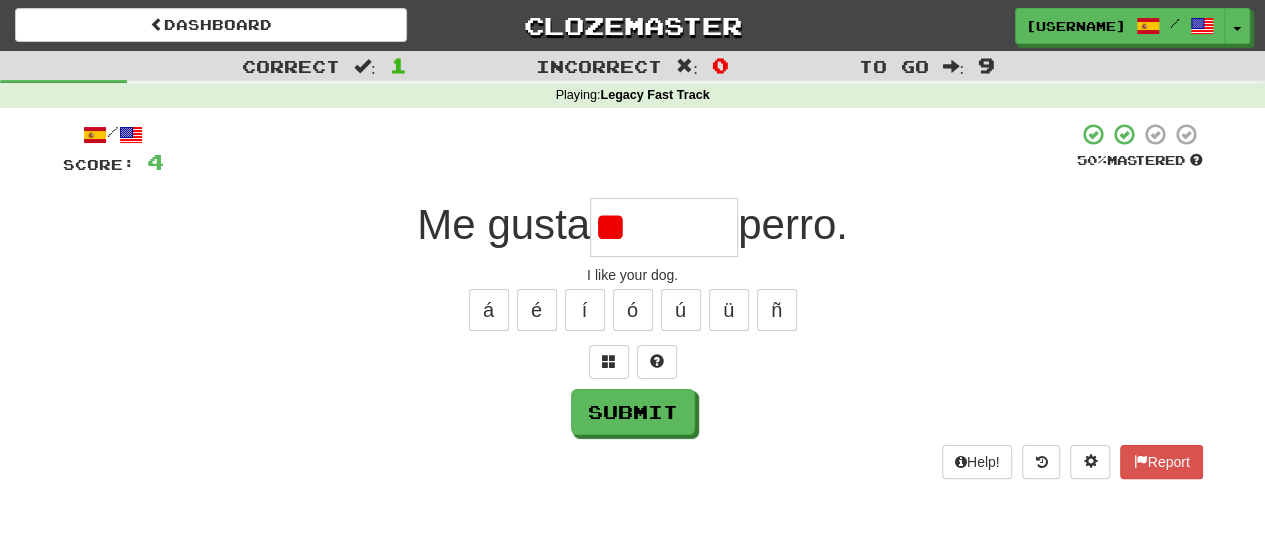 type on "*" 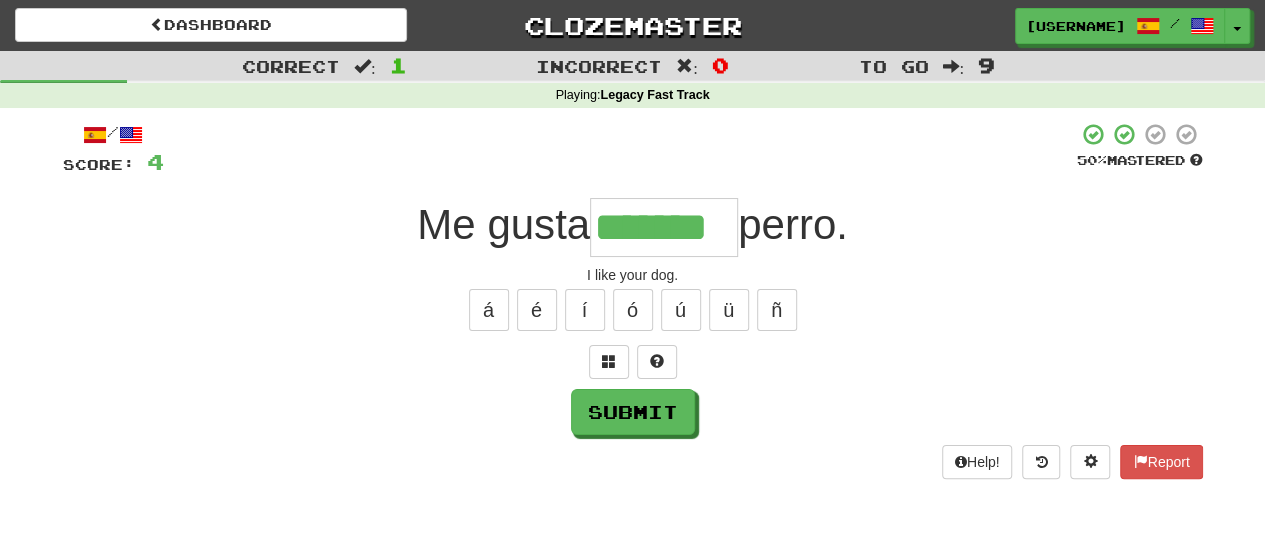 type on "*******" 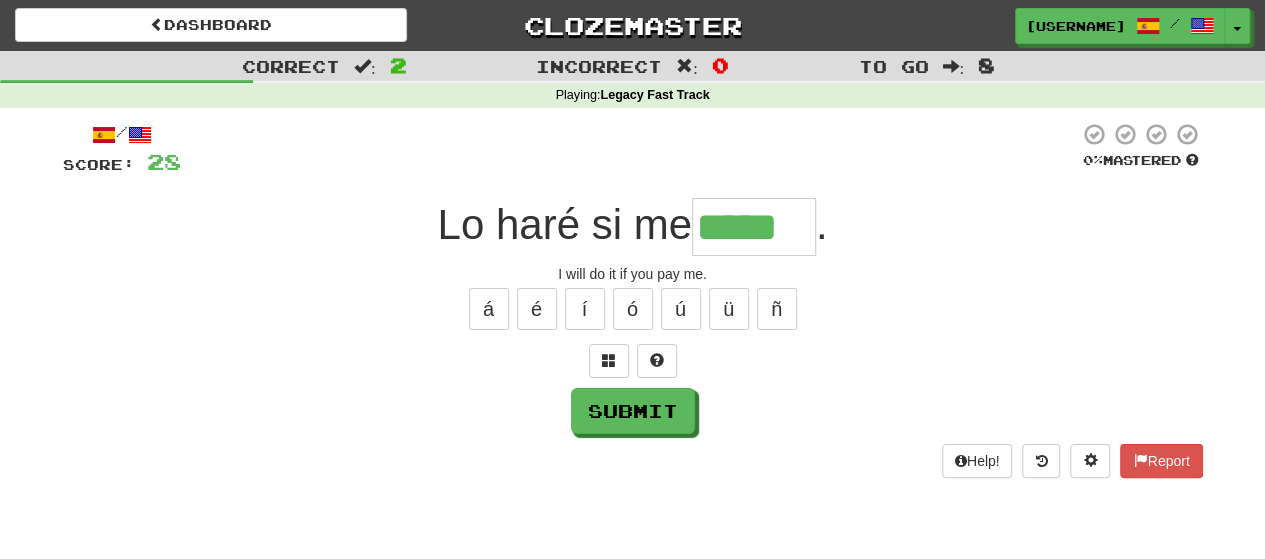 scroll, scrollTop: 0, scrollLeft: 0, axis: both 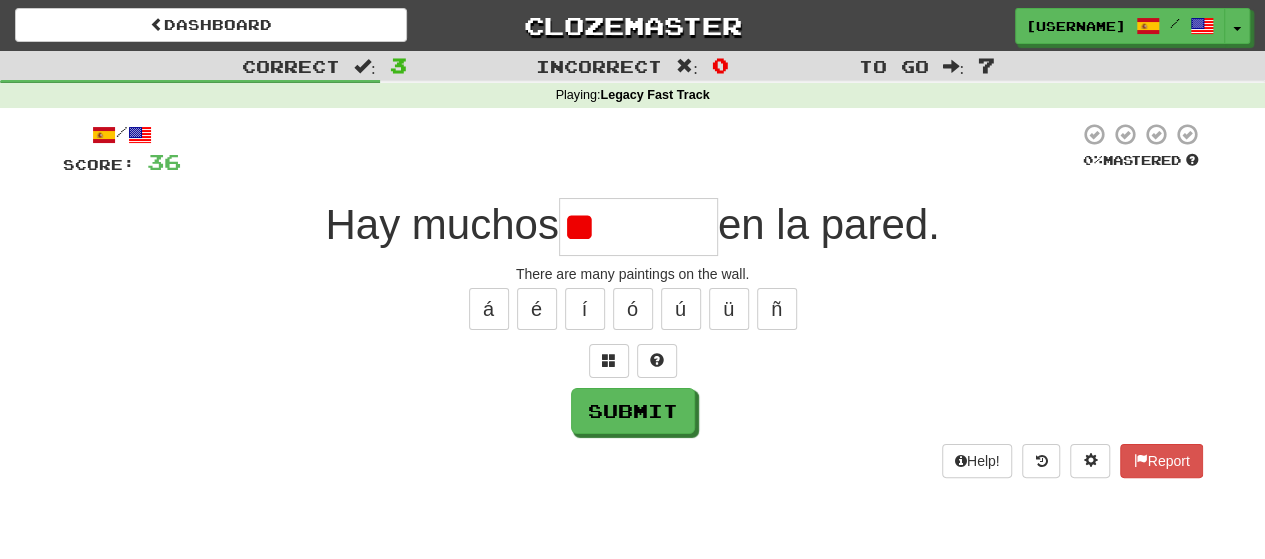 type on "*" 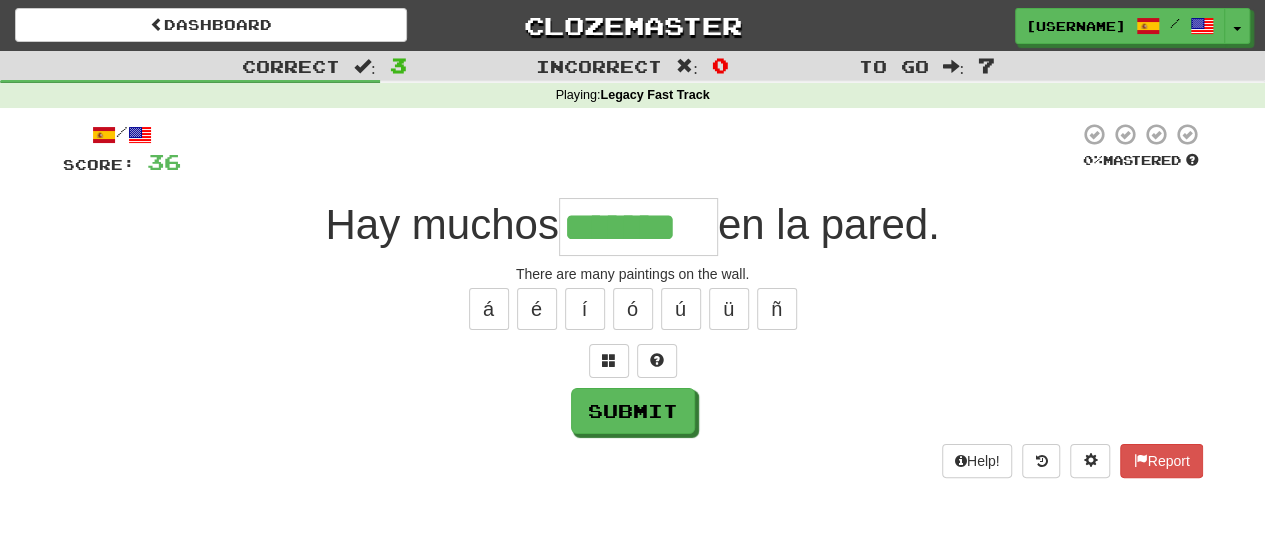 type on "*******" 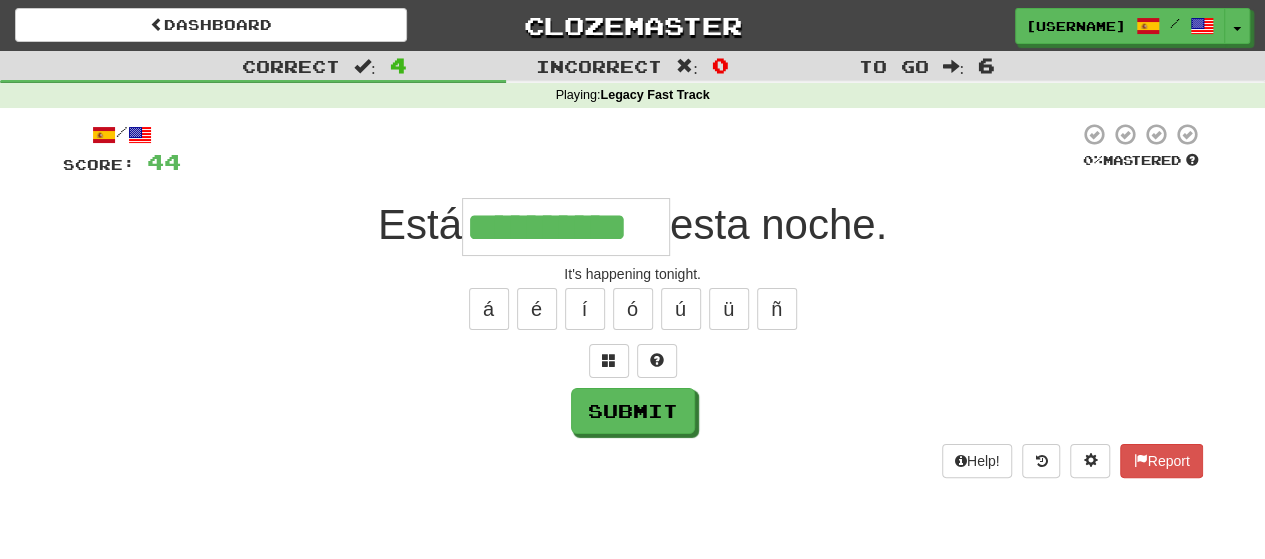 type on "**********" 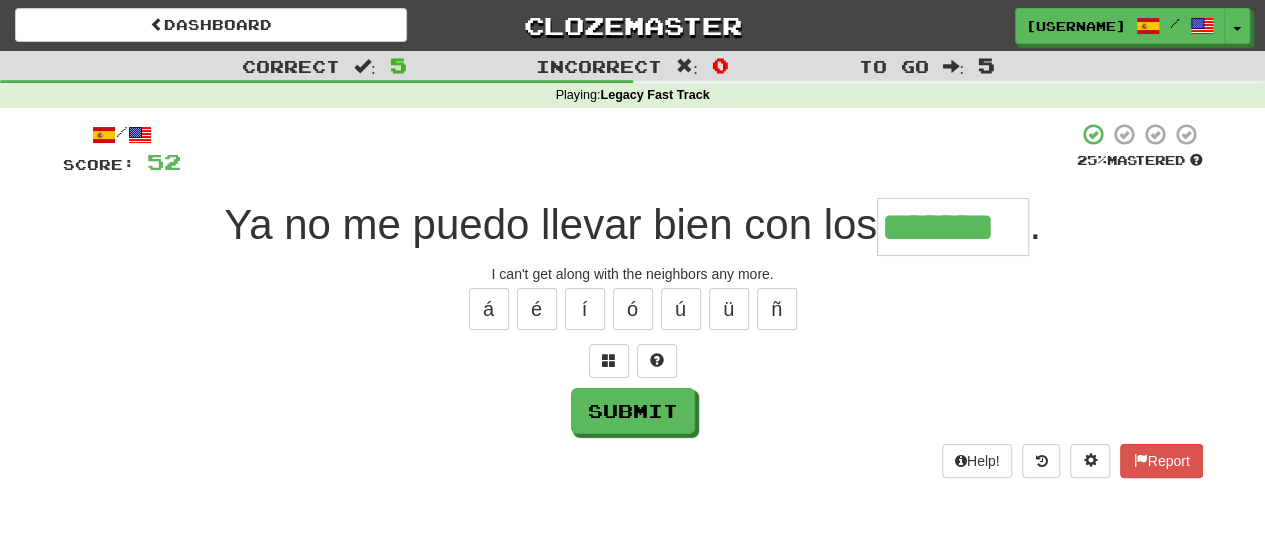 type on "*******" 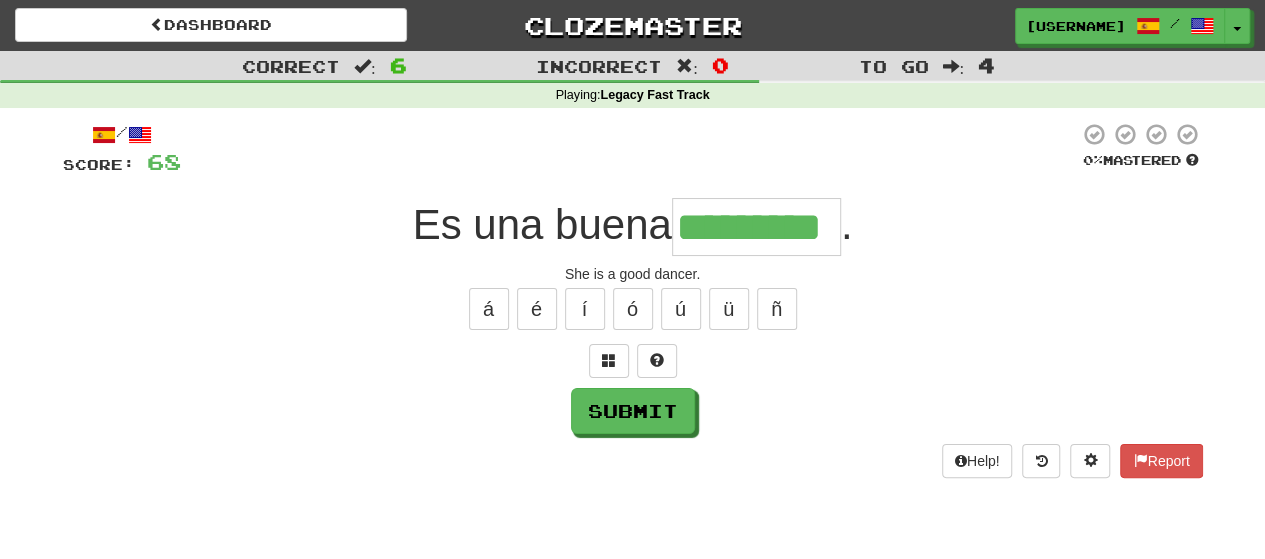 type on "*********" 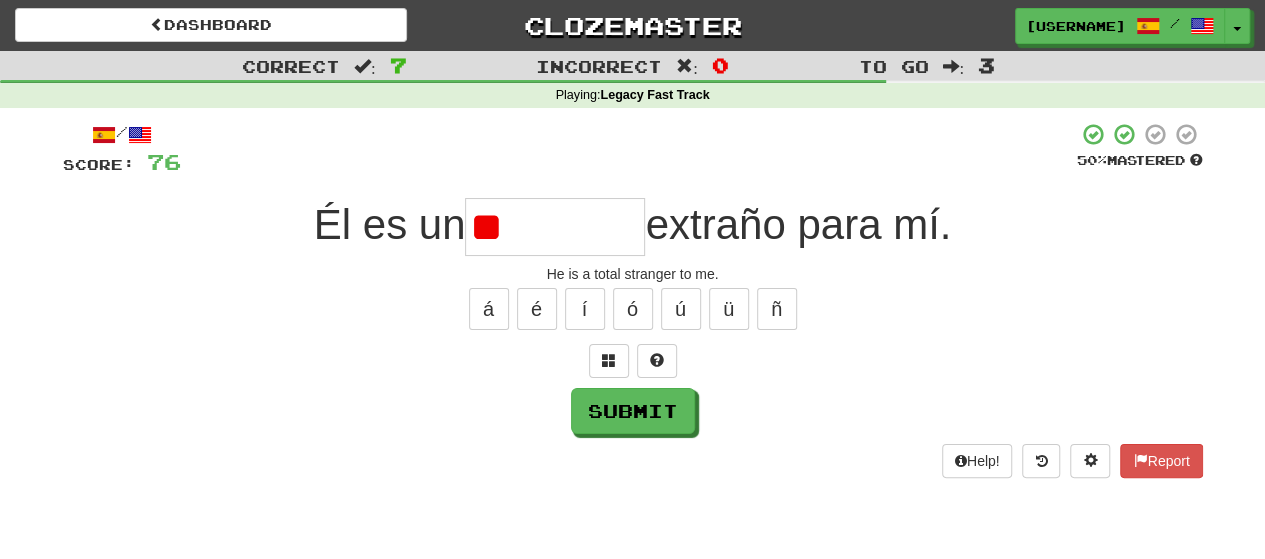 type on "*" 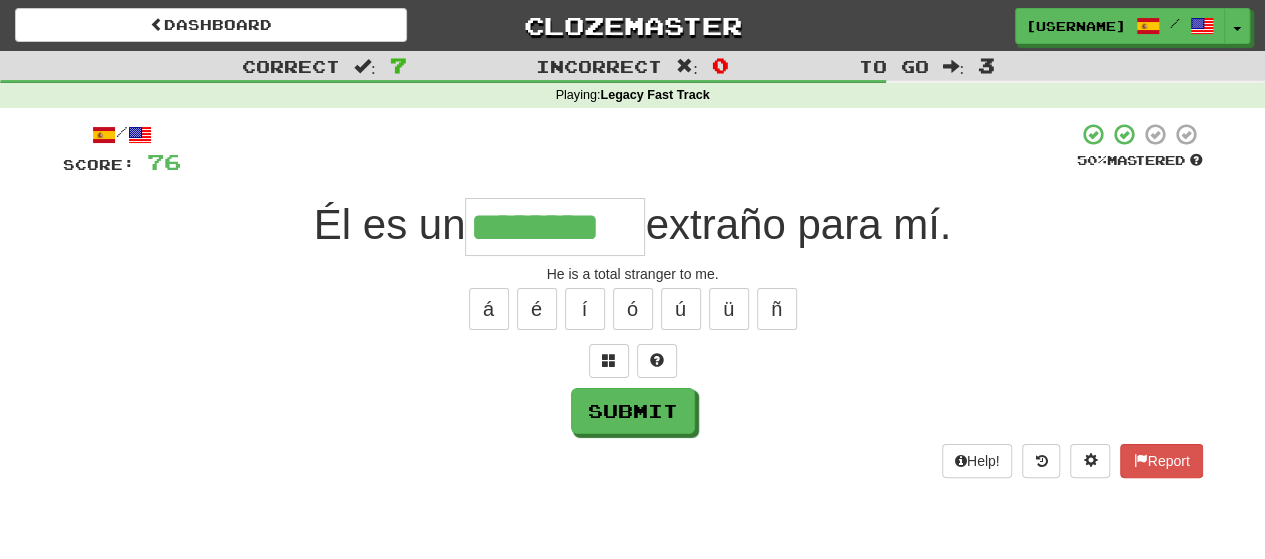 type on "********" 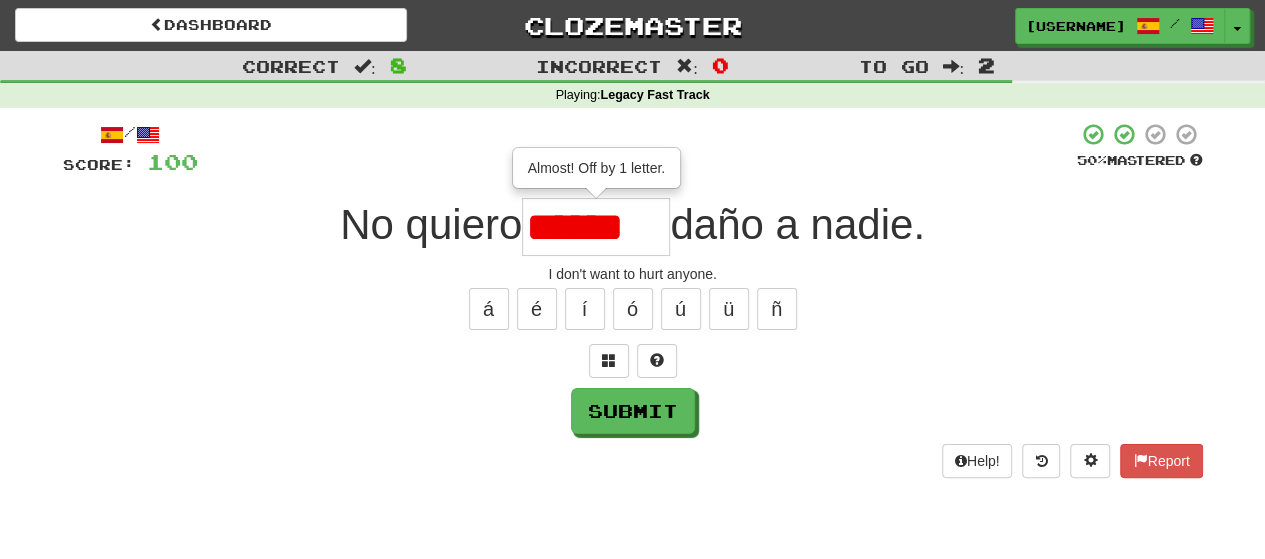 scroll, scrollTop: 0, scrollLeft: 0, axis: both 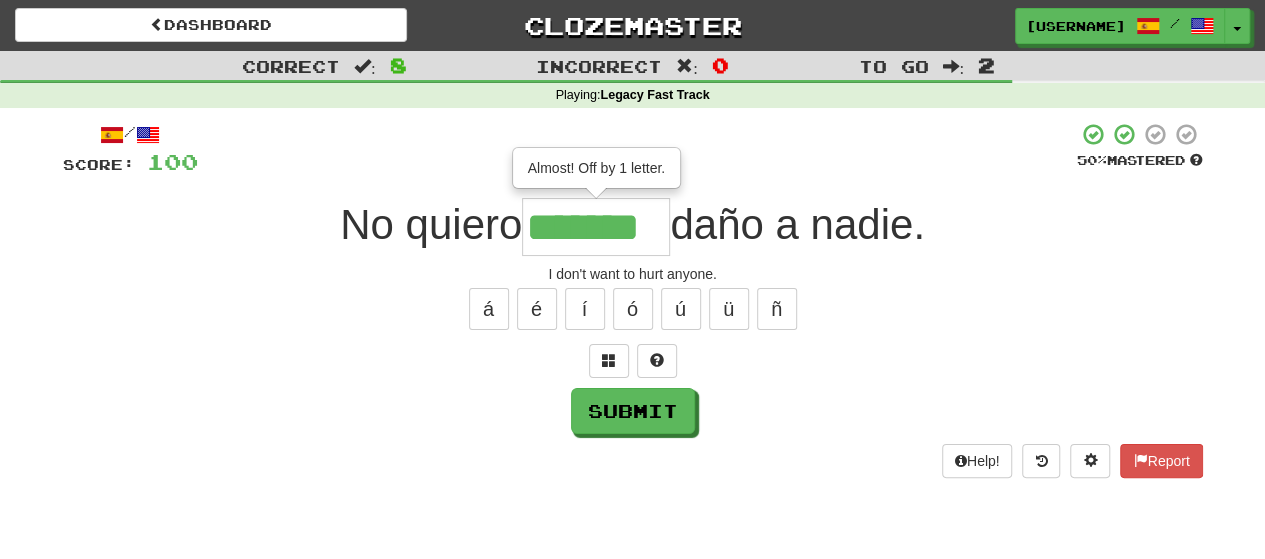 type on "*******" 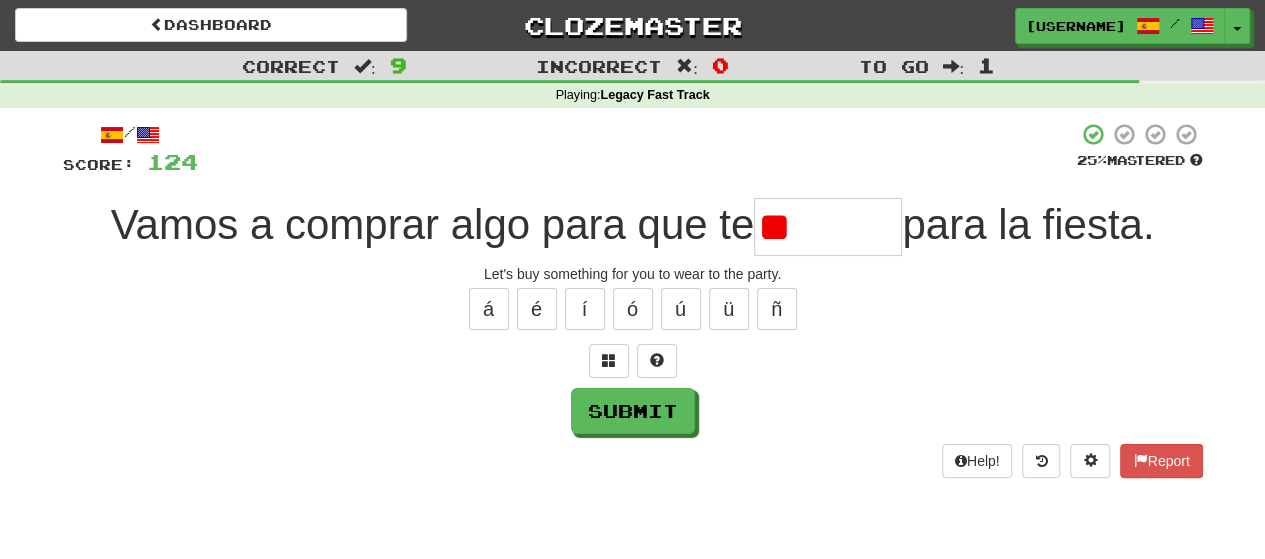 type on "*" 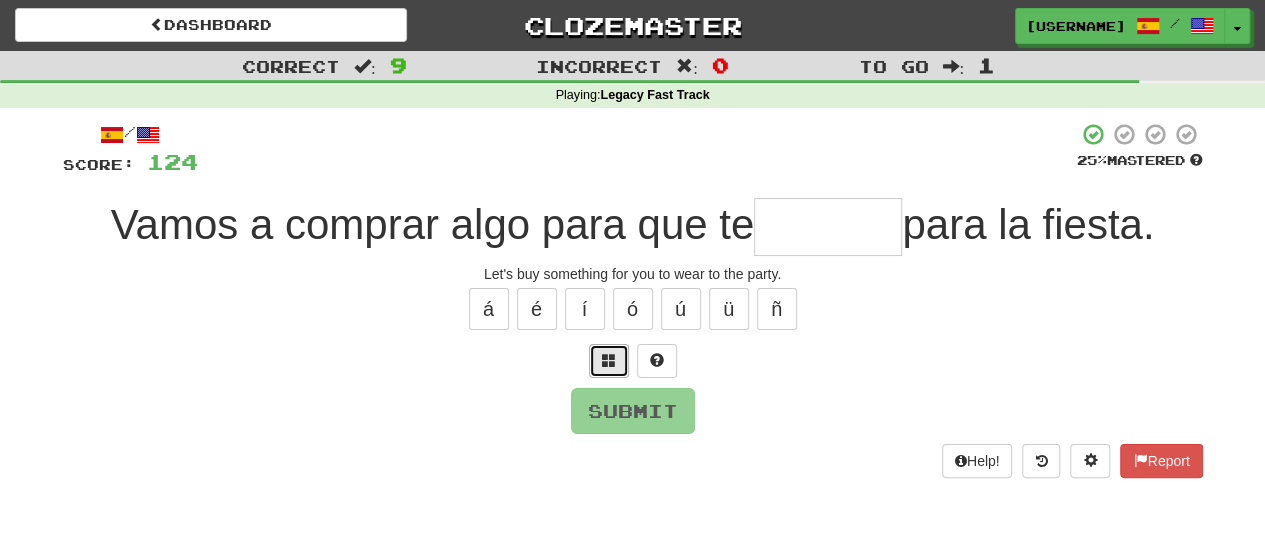 click at bounding box center (609, 361) 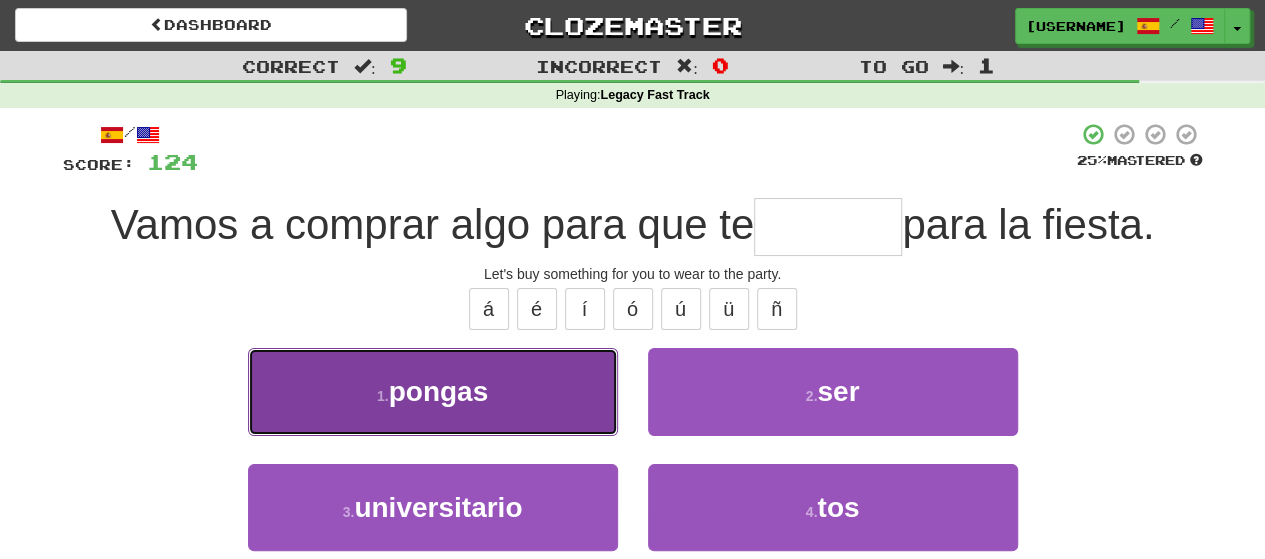 click on "1 .  pongas" at bounding box center (433, 391) 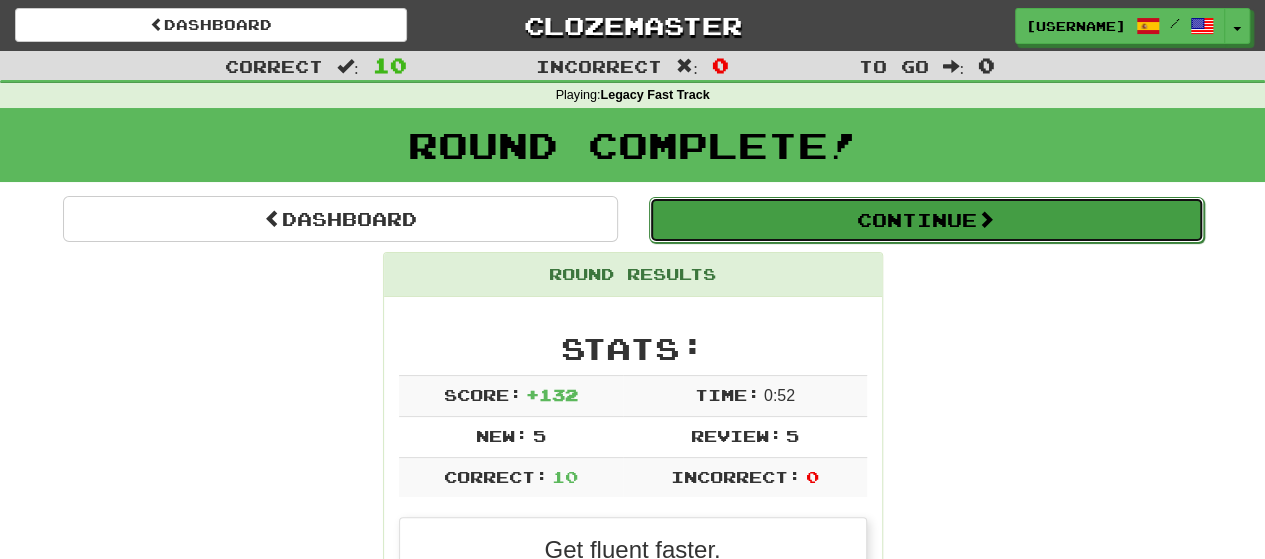 click on "Continue" at bounding box center [926, 220] 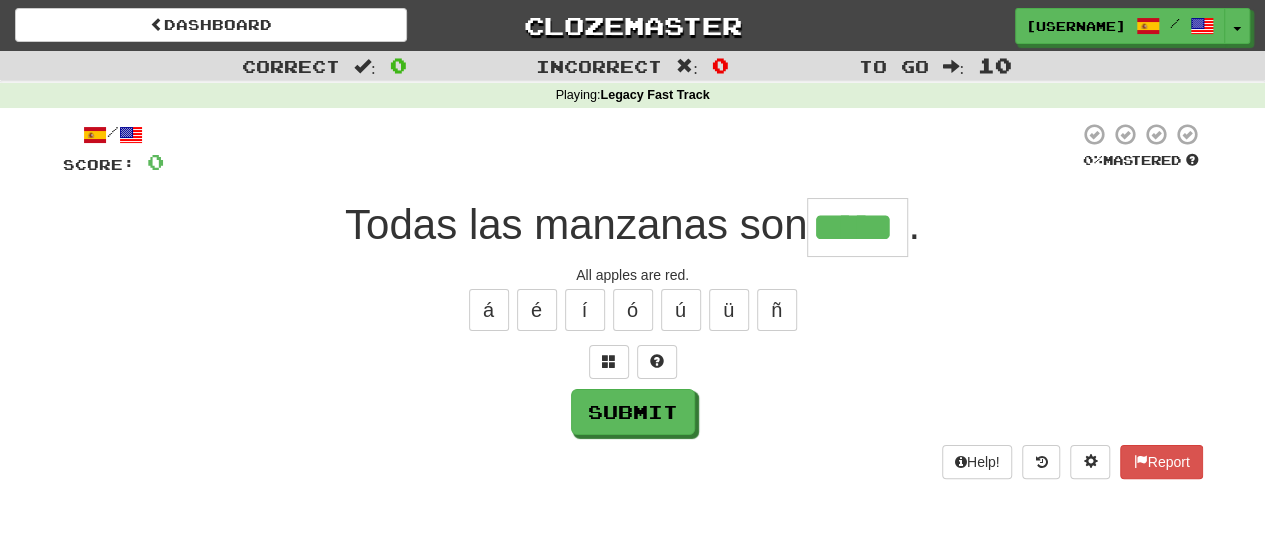 type on "*****" 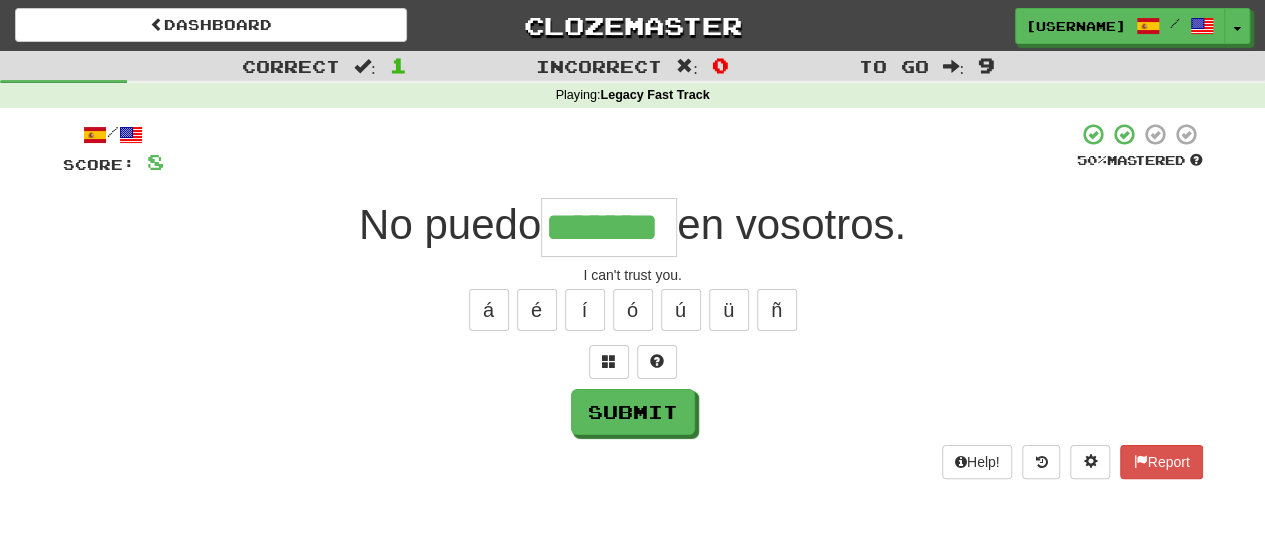 type on "*******" 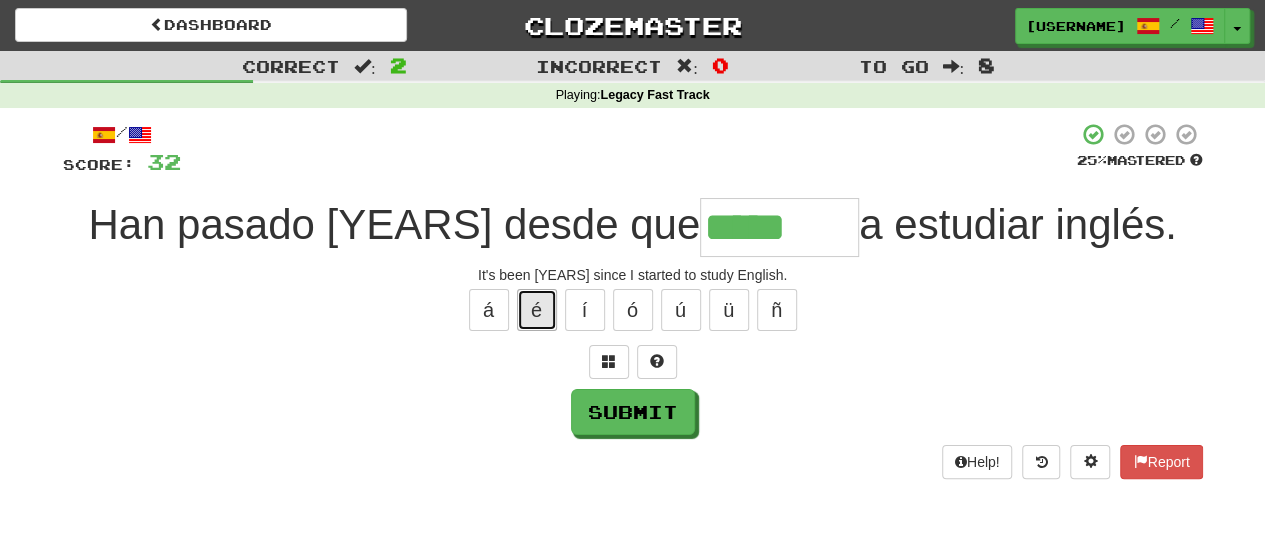click on "é" at bounding box center (537, 310) 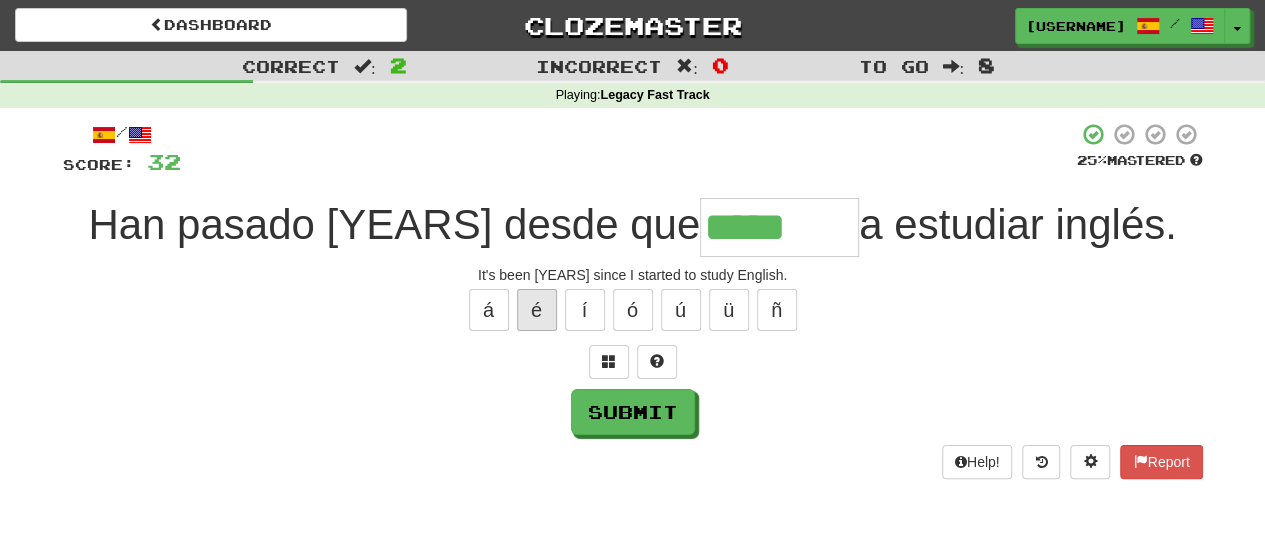 type on "******" 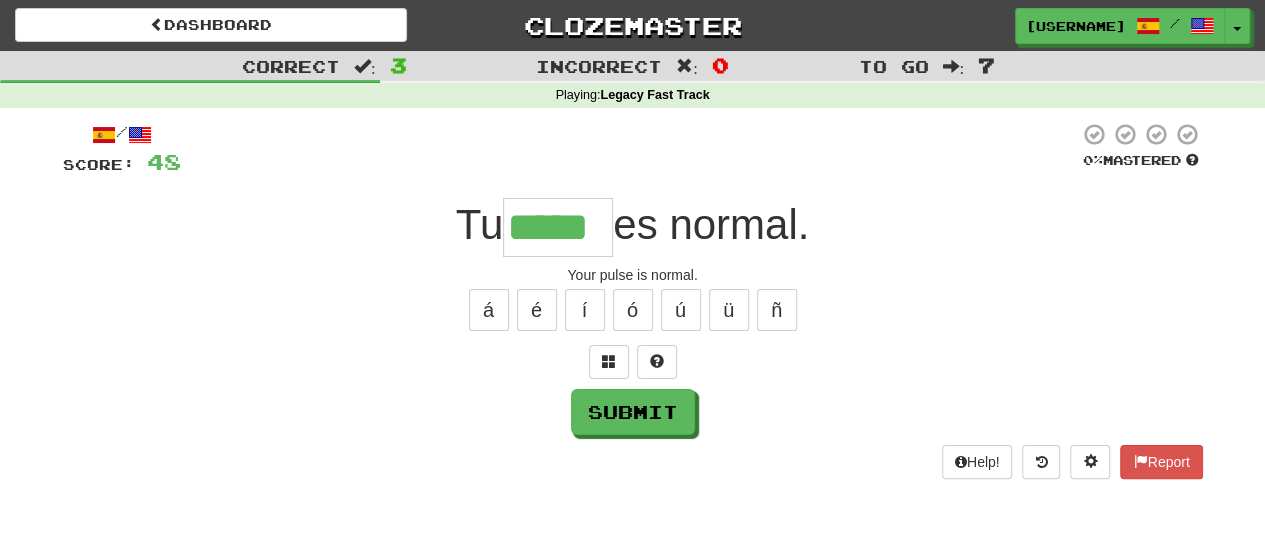type on "*****" 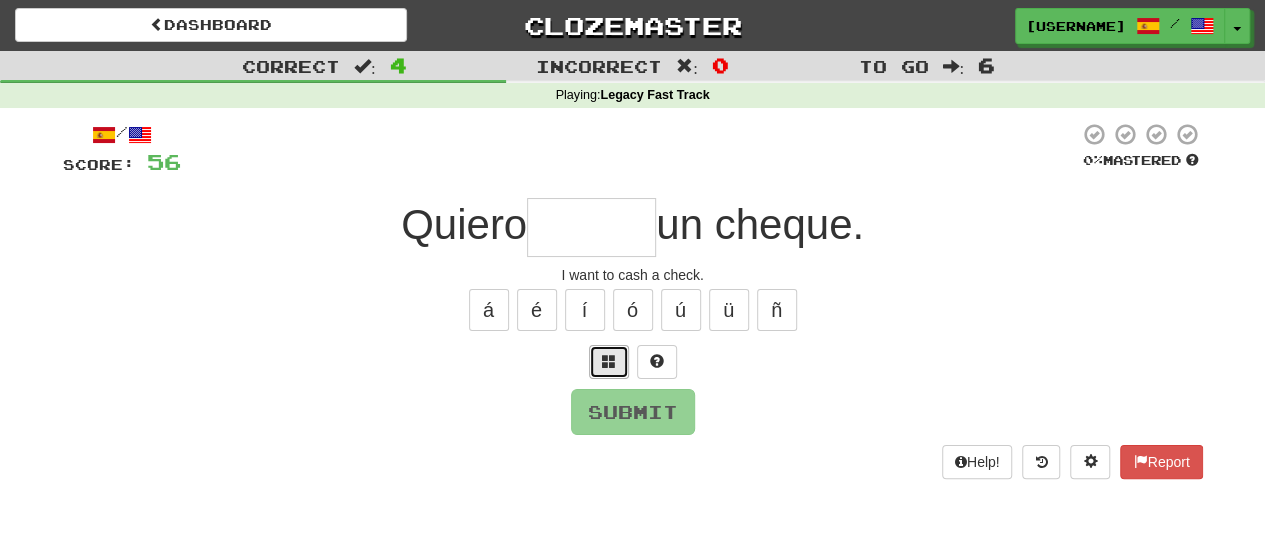 click at bounding box center [609, 361] 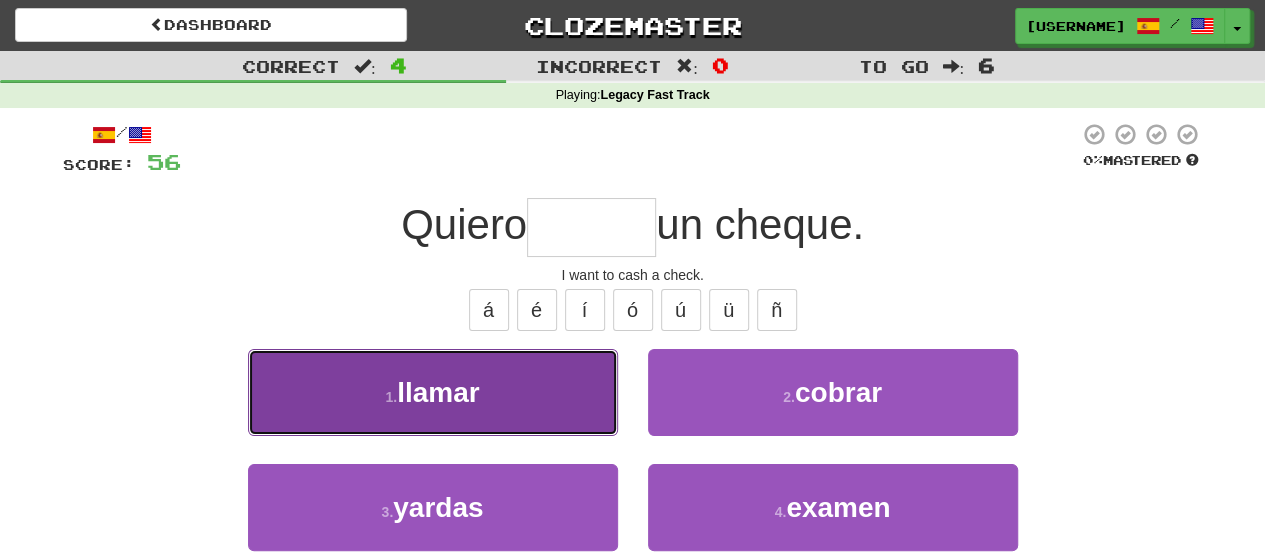 click on "1 .  llamar" at bounding box center [433, 392] 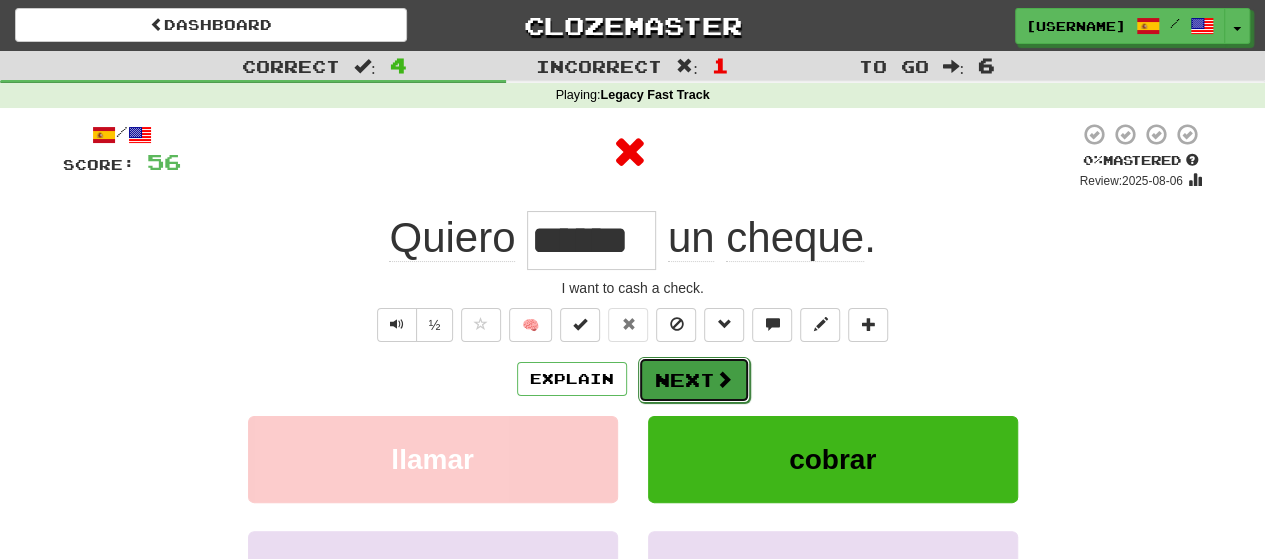 click on "Next" at bounding box center [694, 380] 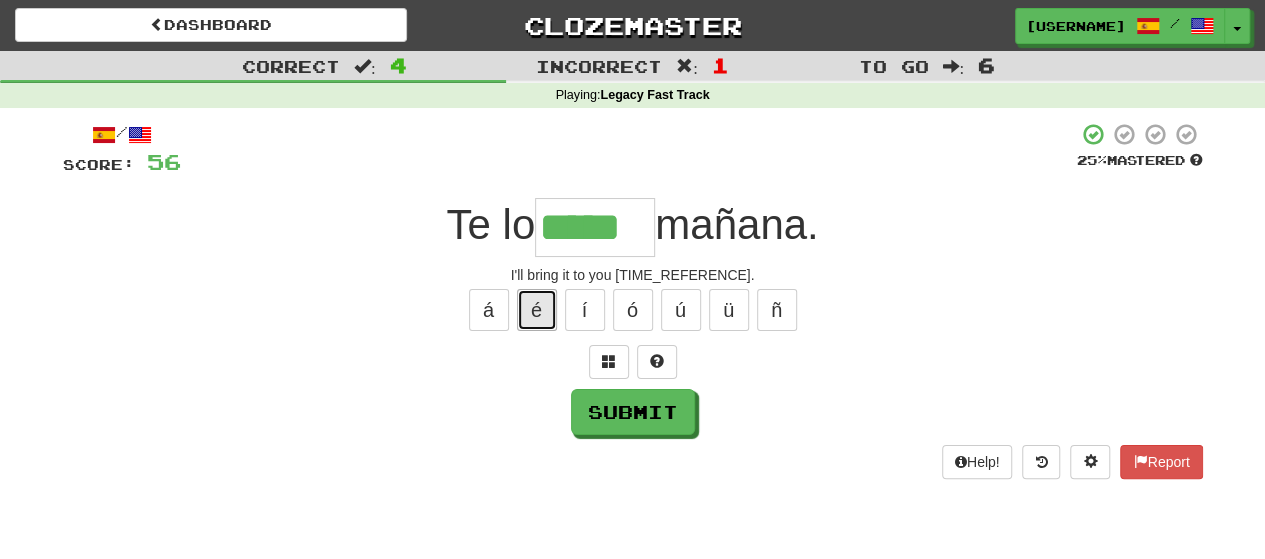 click on "é" at bounding box center (537, 310) 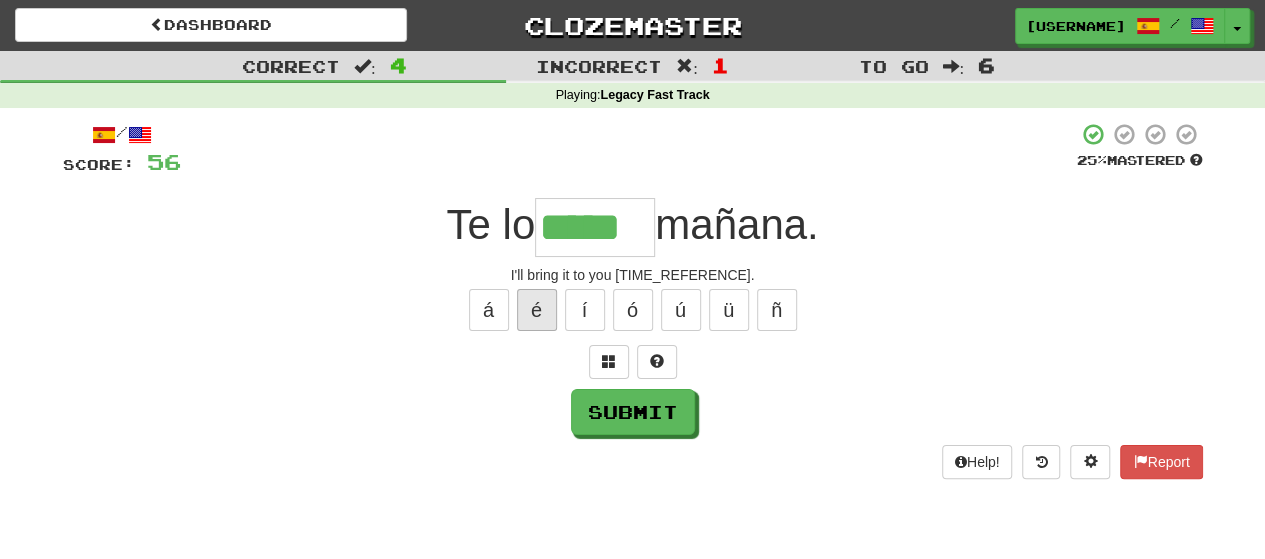 type on "******" 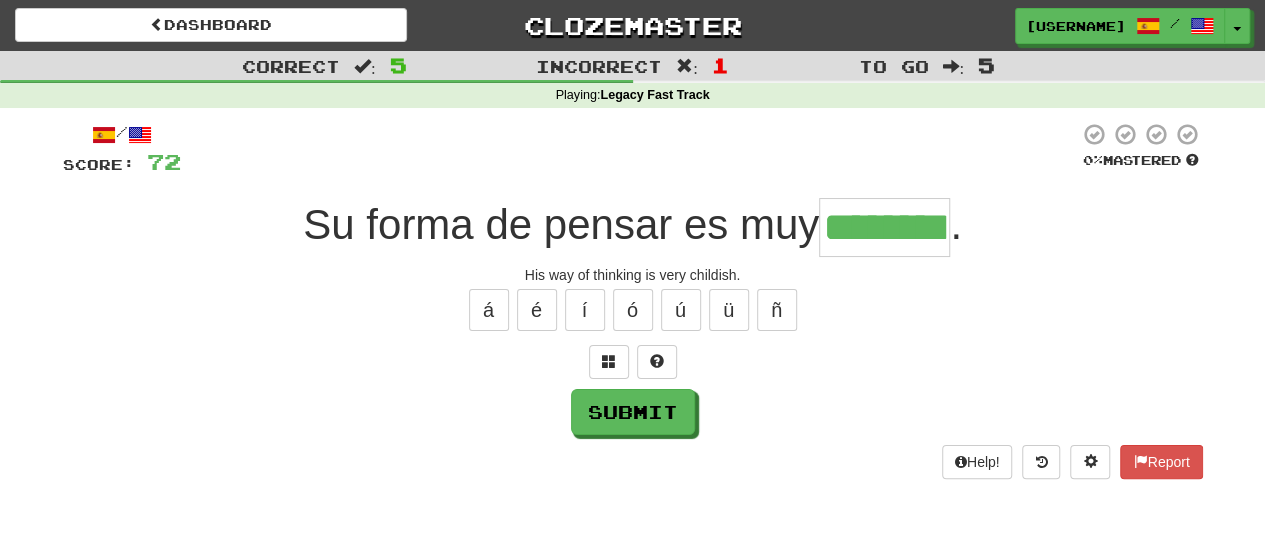 type on "********" 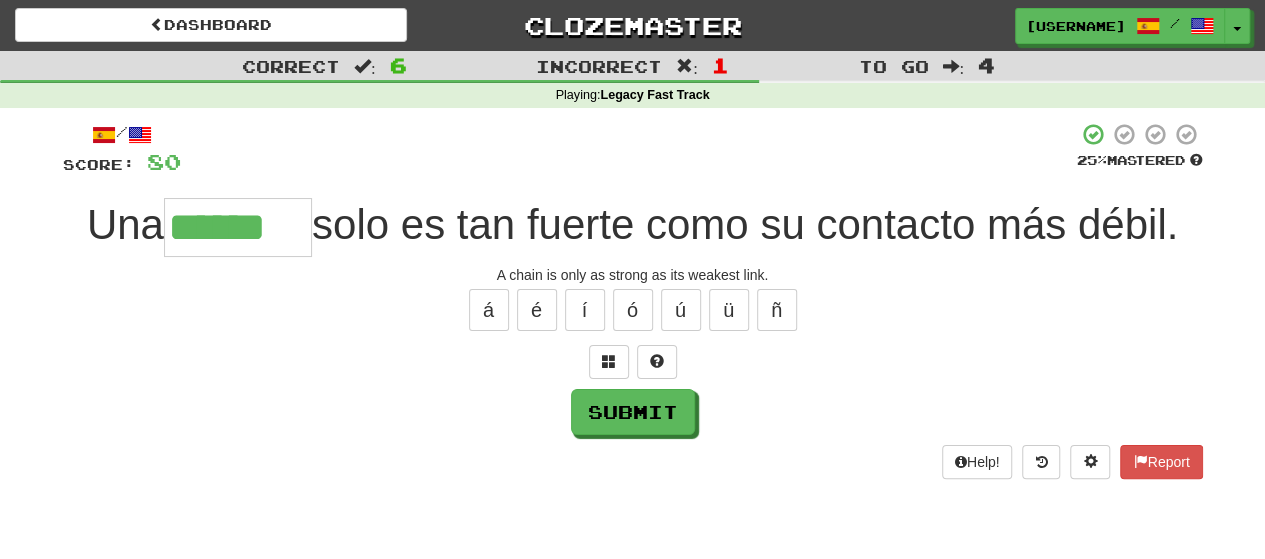 type on "******" 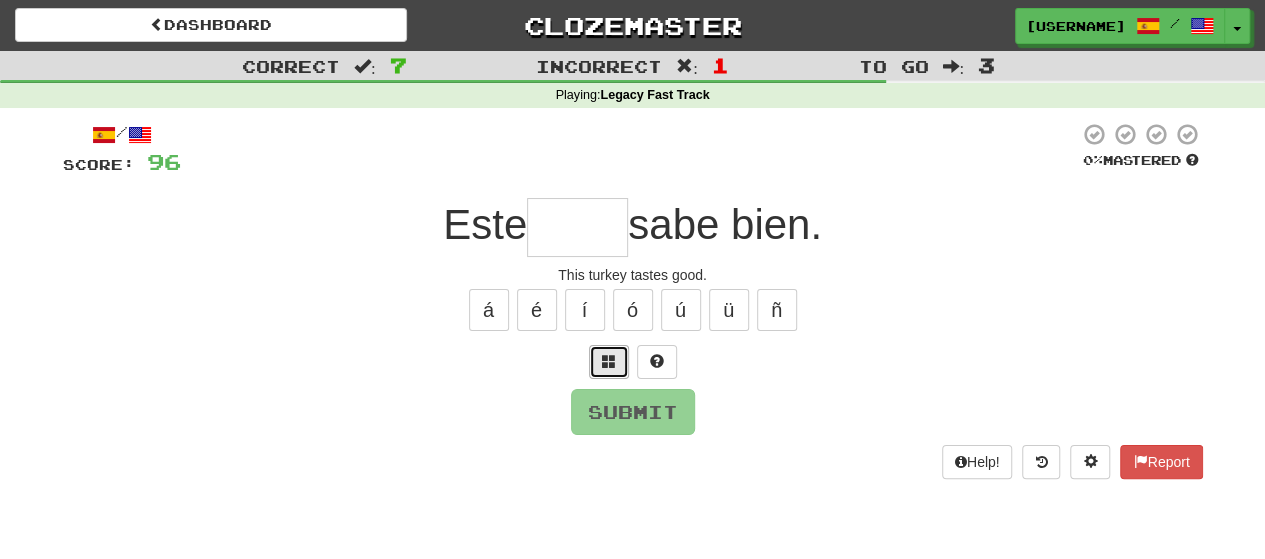 click at bounding box center (609, 362) 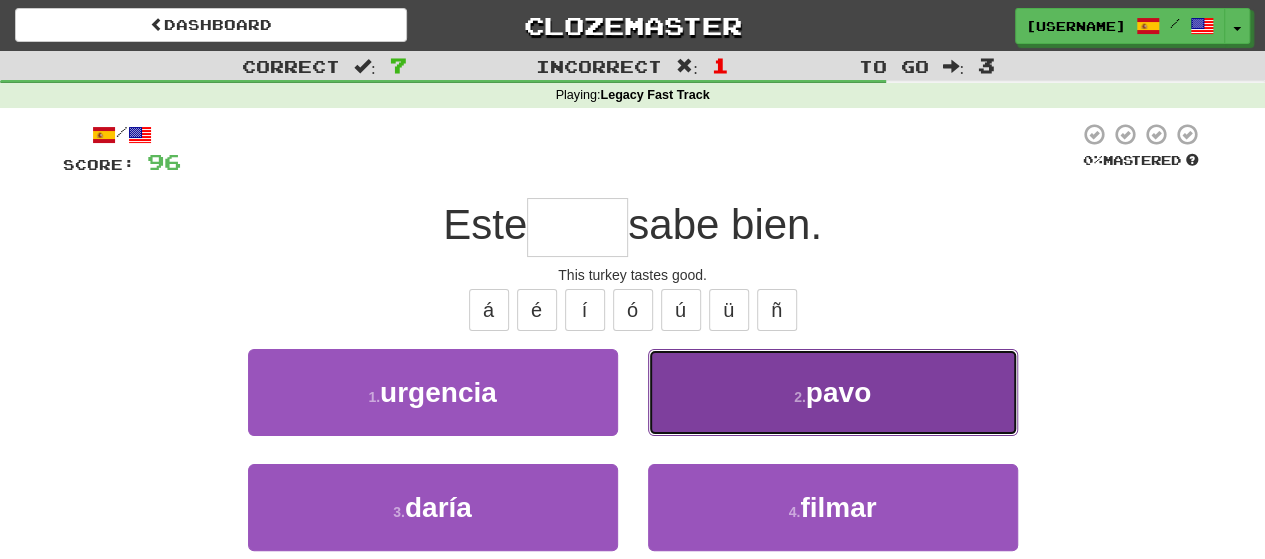 click on "2 .  pavo" at bounding box center [833, 392] 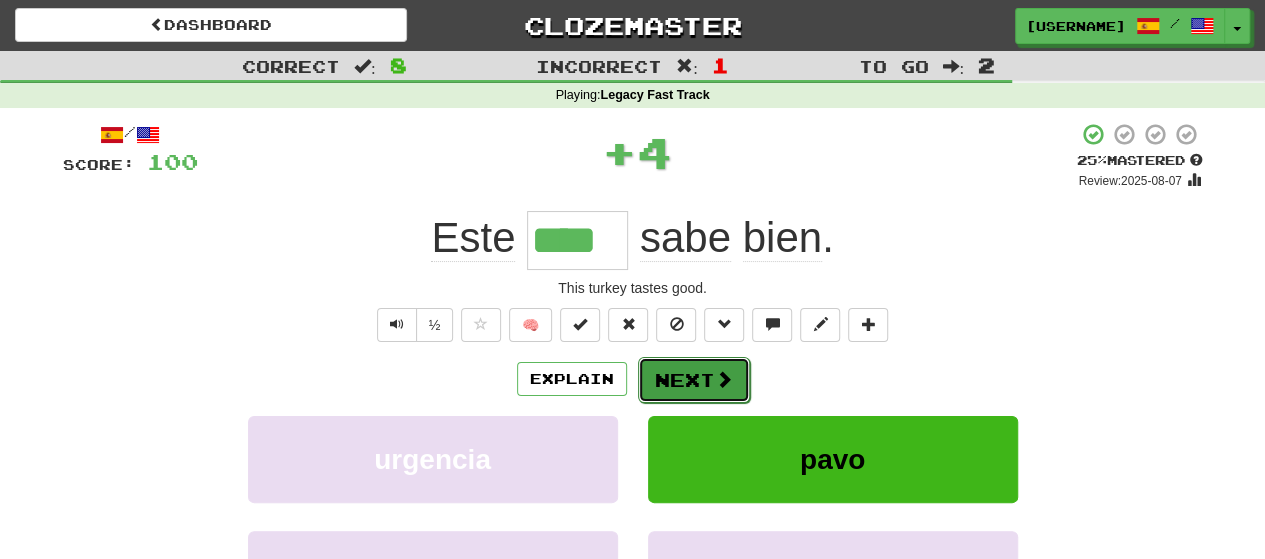 click on "Next" at bounding box center [694, 380] 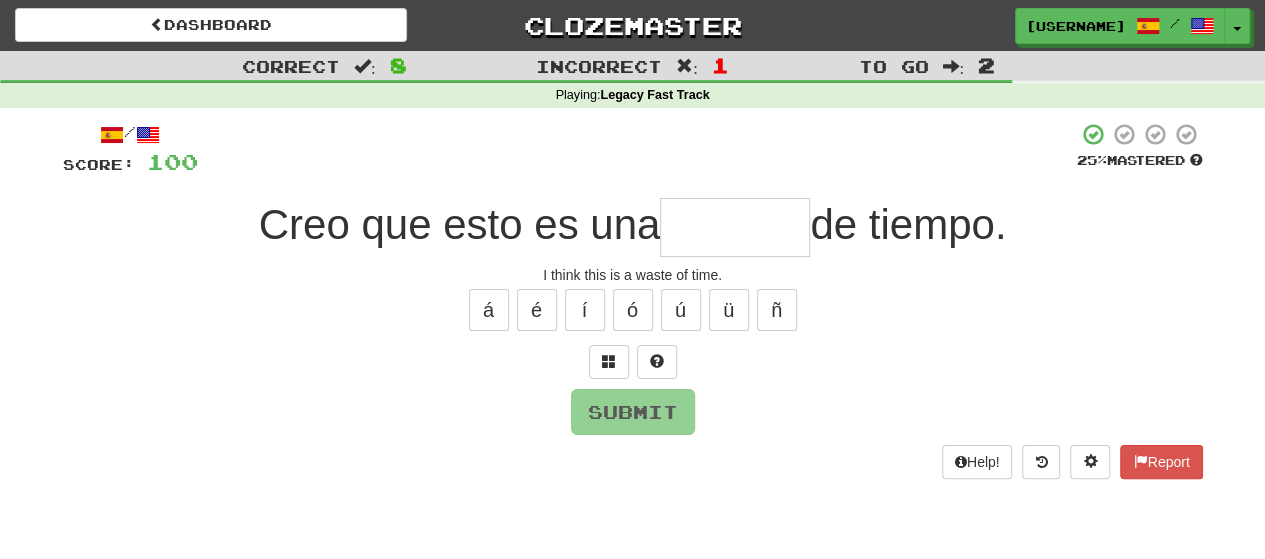 click at bounding box center [735, 227] 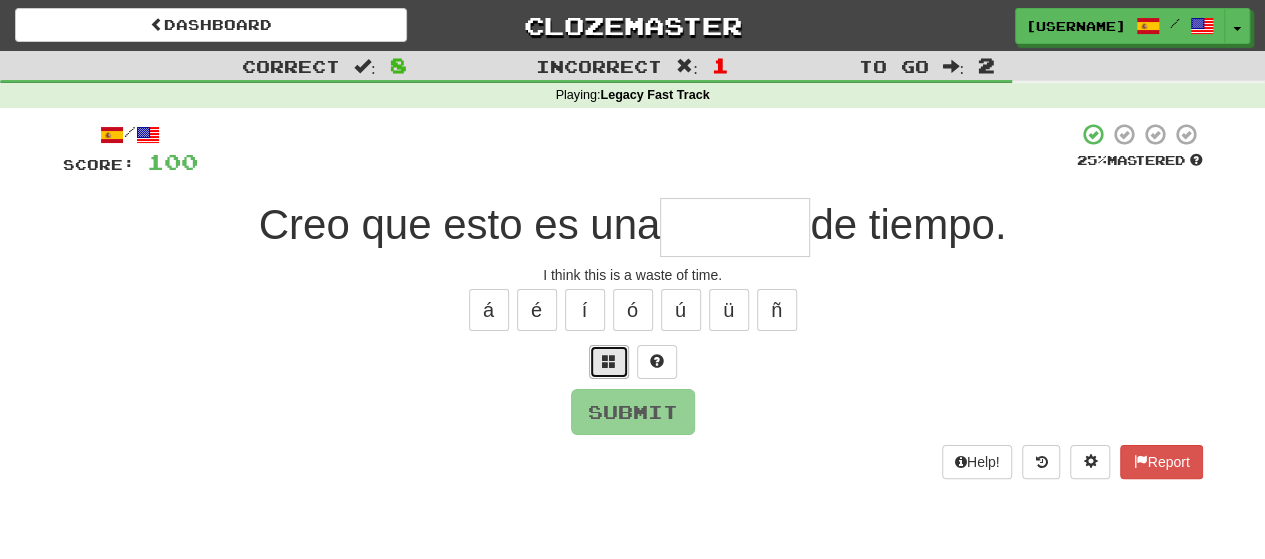 click at bounding box center (609, 362) 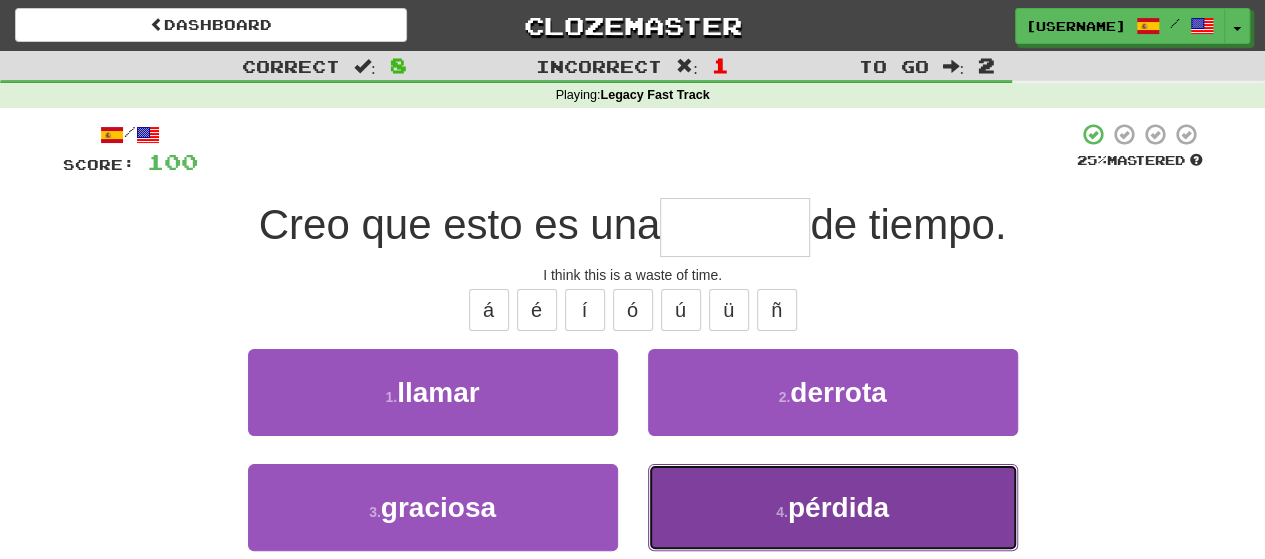 click on "4 ." at bounding box center (782, 512) 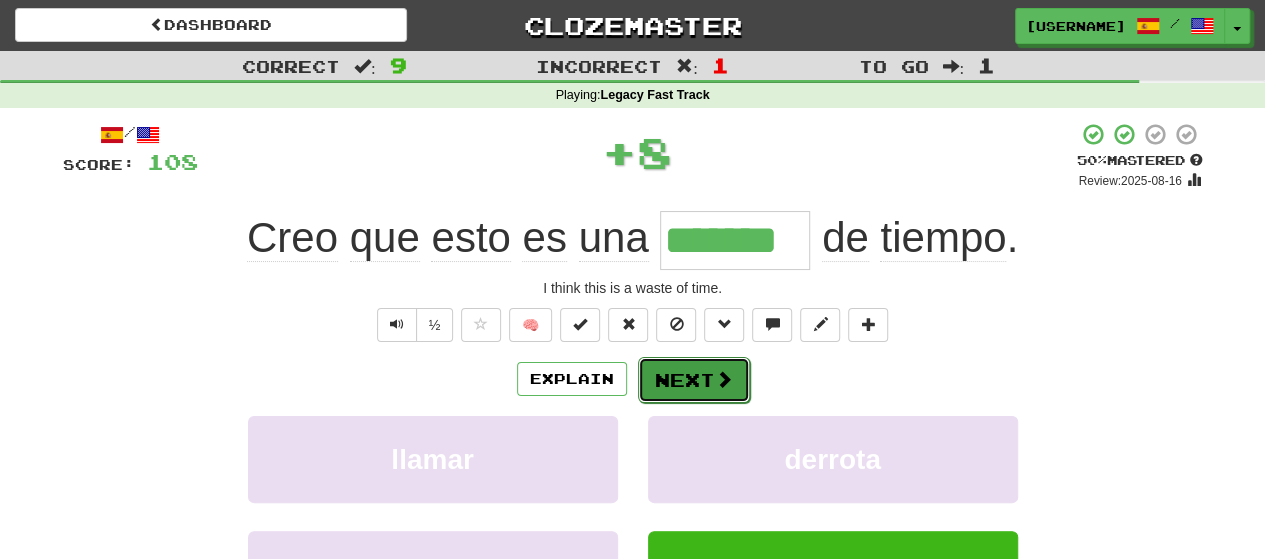 click on "Next" at bounding box center (694, 380) 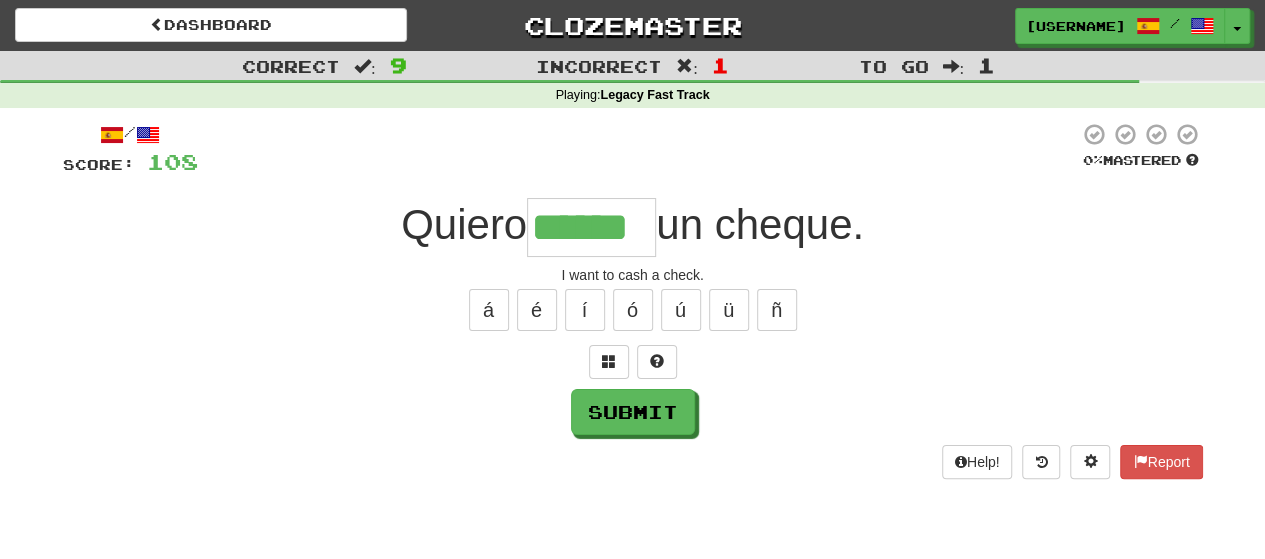 type on "******" 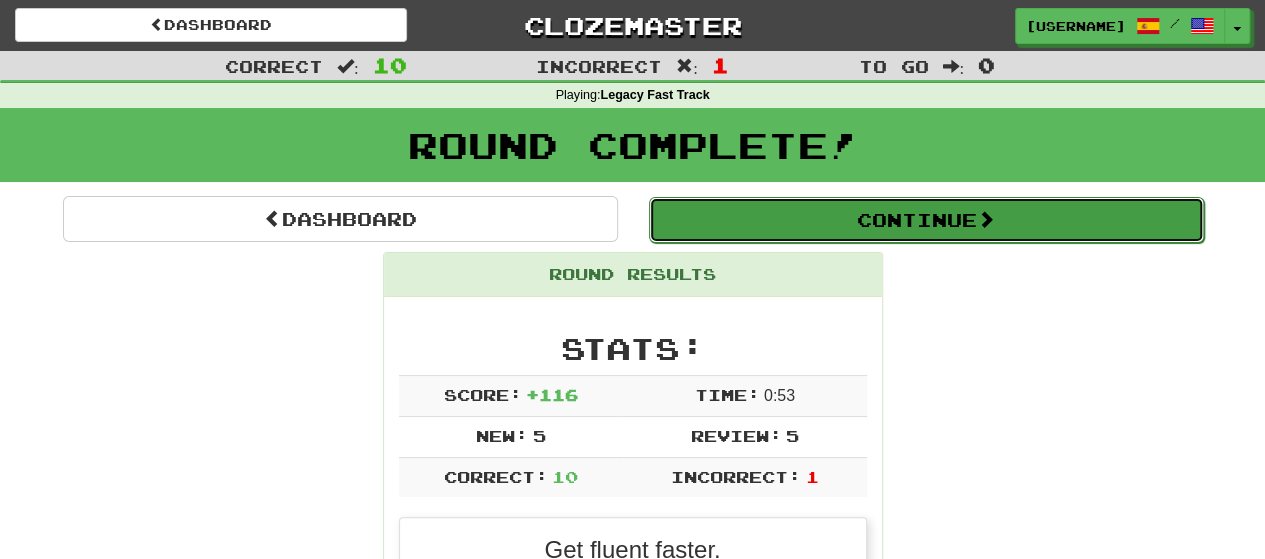 click on "Continue" at bounding box center (926, 220) 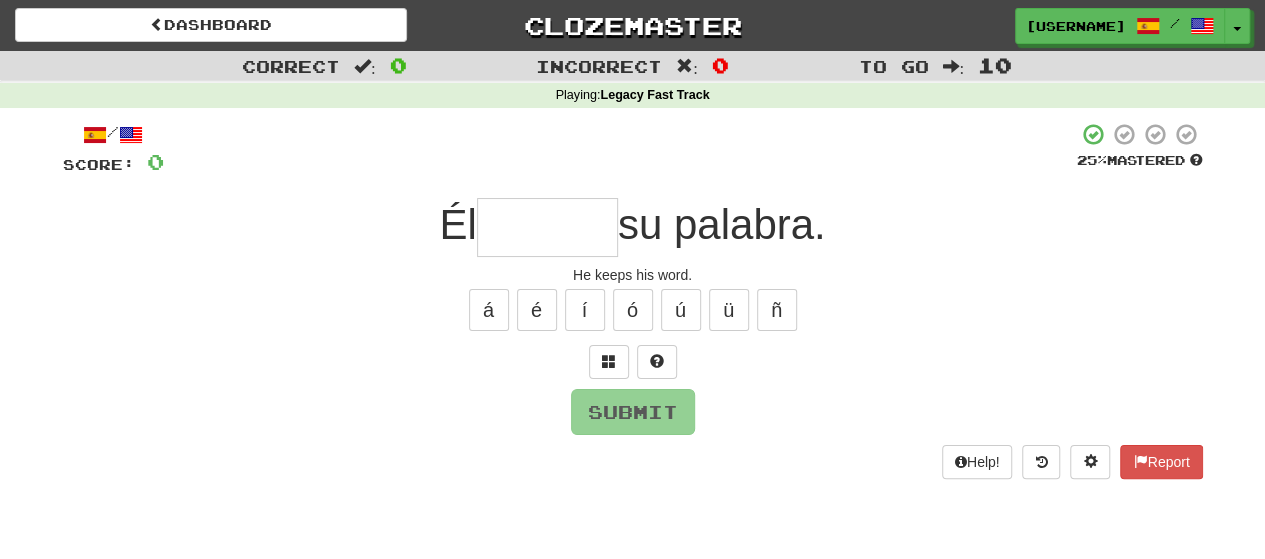 type on "*" 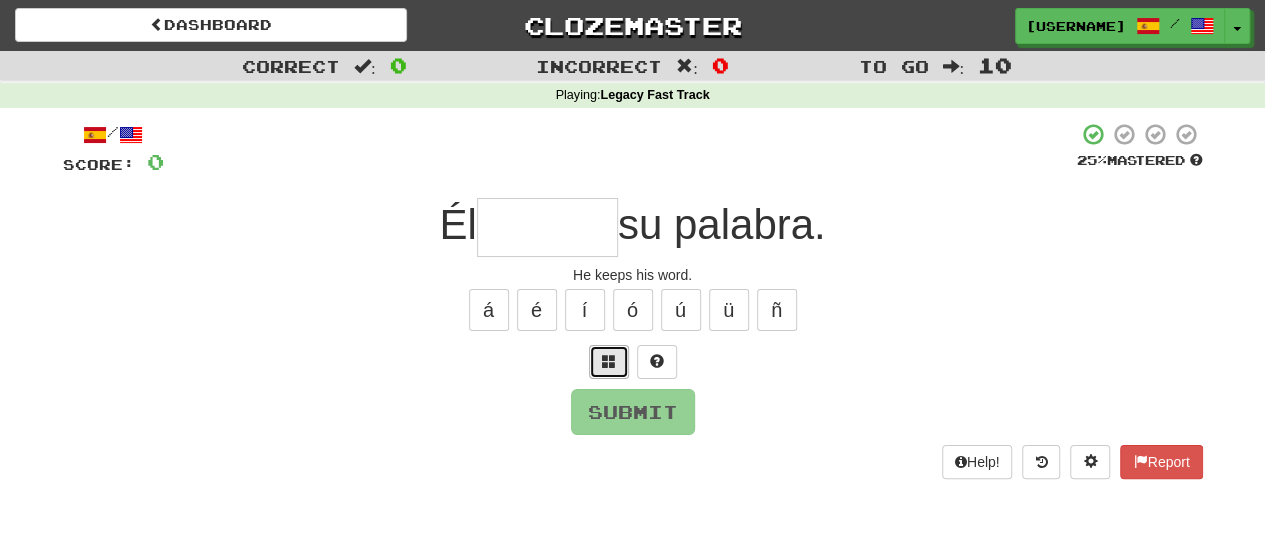 click at bounding box center (609, 362) 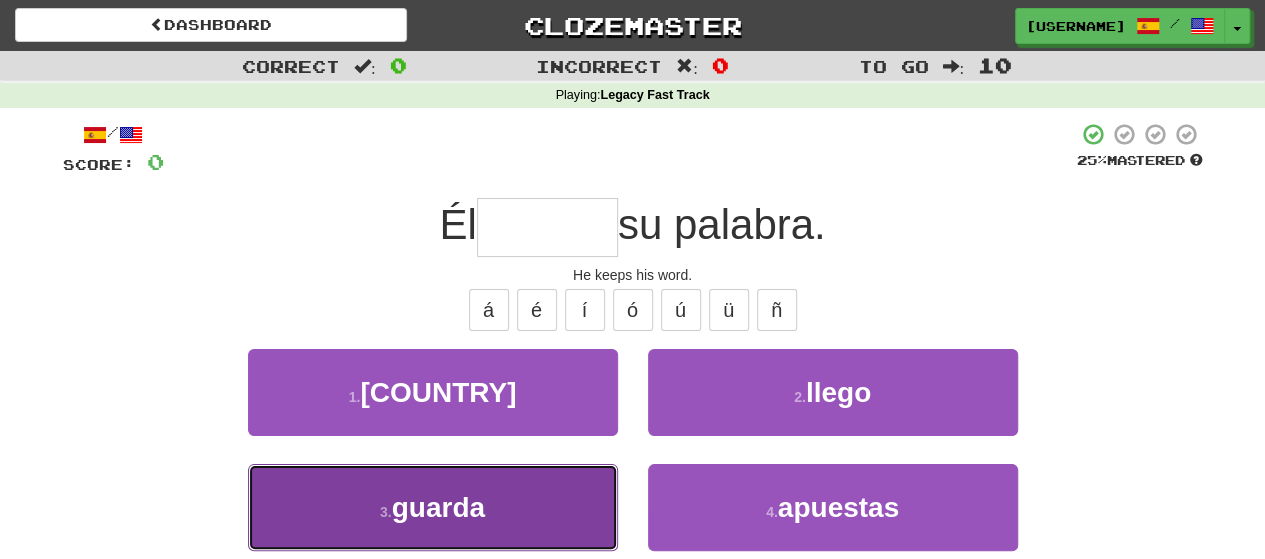 click on "3 .  guarda" at bounding box center (433, 507) 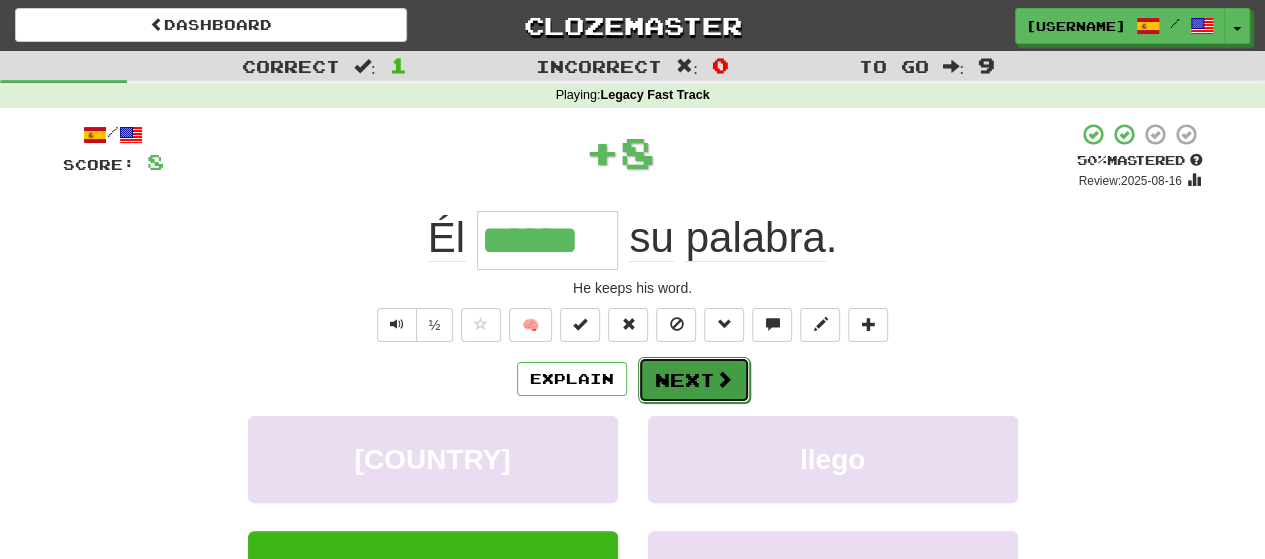 click on "Next" at bounding box center [694, 380] 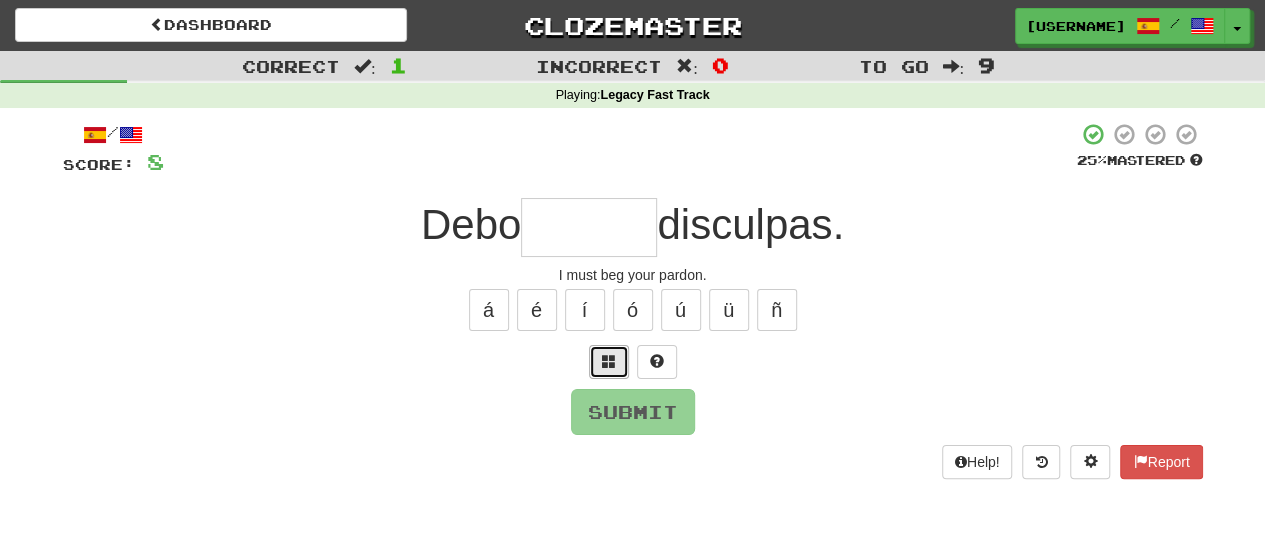 click at bounding box center [609, 361] 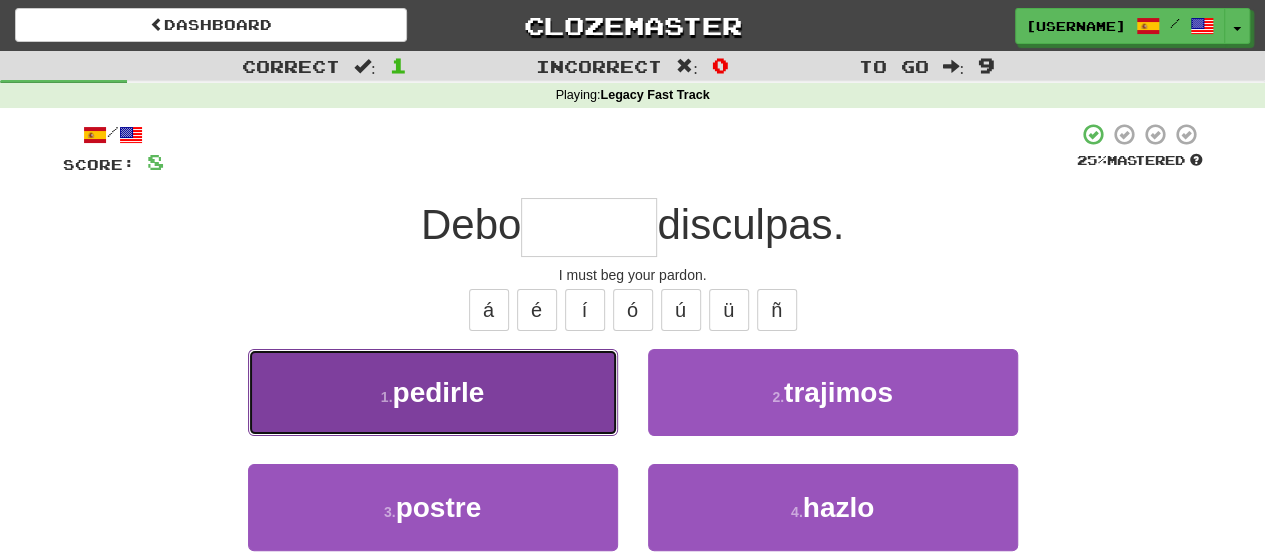 click on "1 .  pedirle" at bounding box center (433, 392) 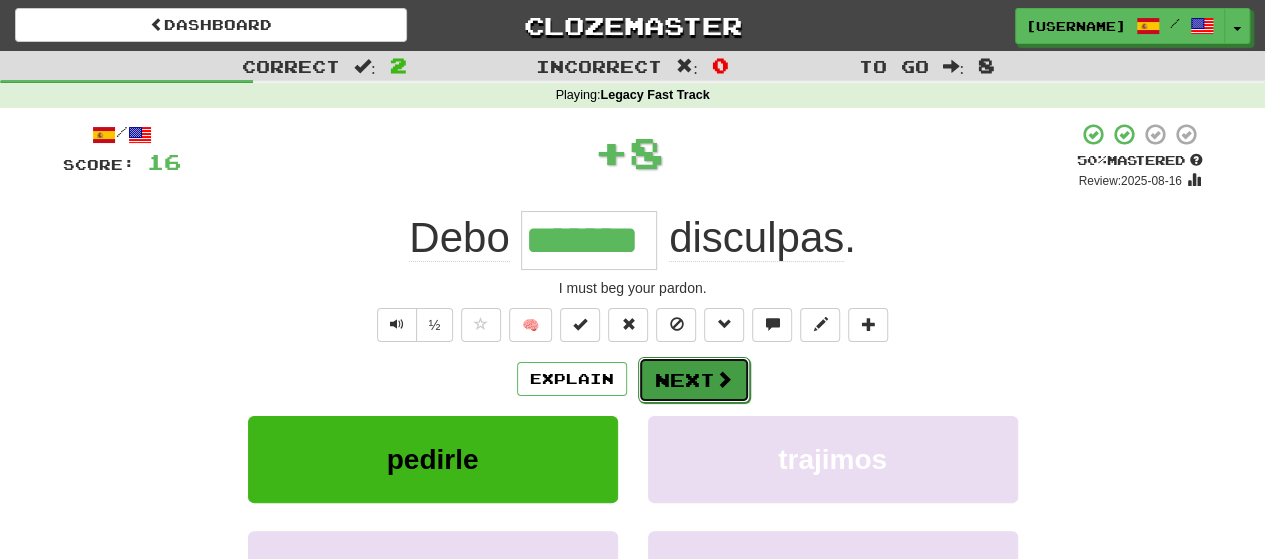 click on "Next" at bounding box center [694, 380] 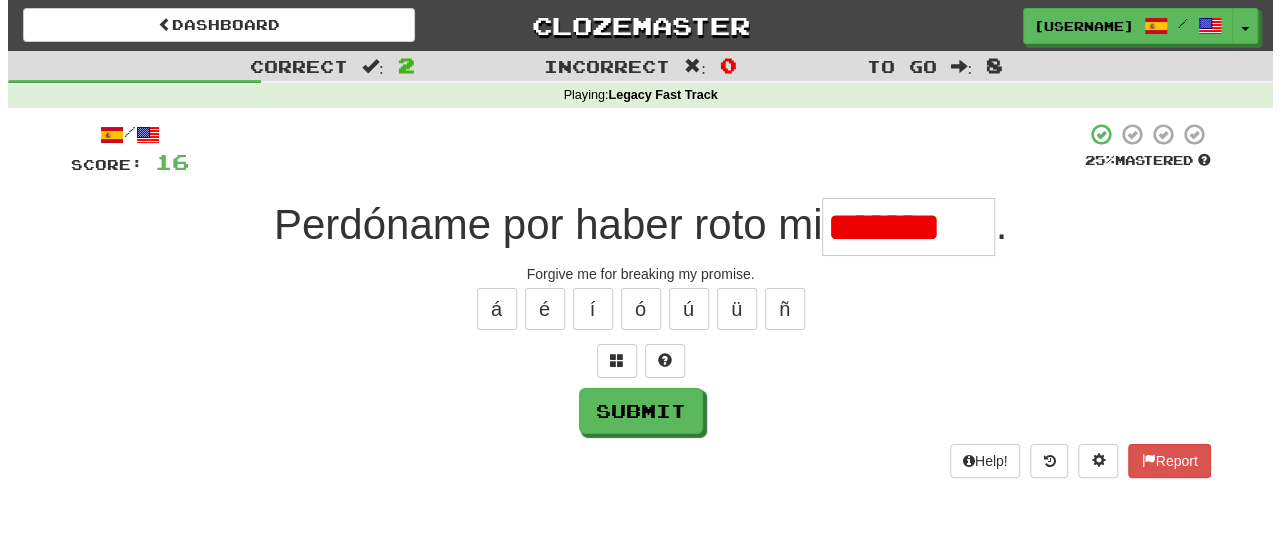 scroll, scrollTop: 0, scrollLeft: 0, axis: both 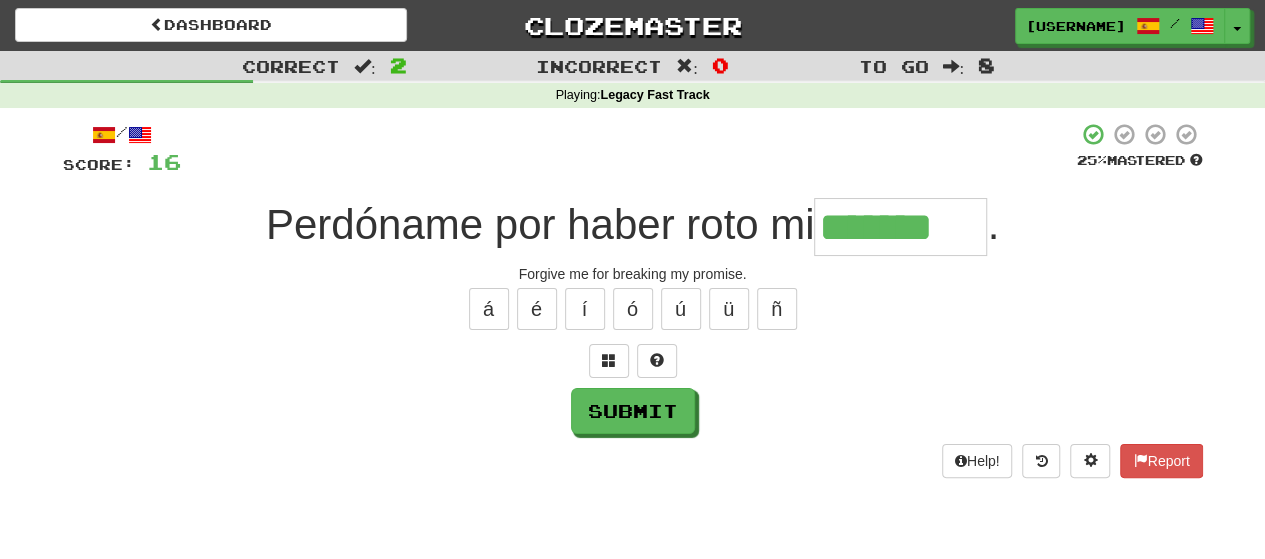 type on "*******" 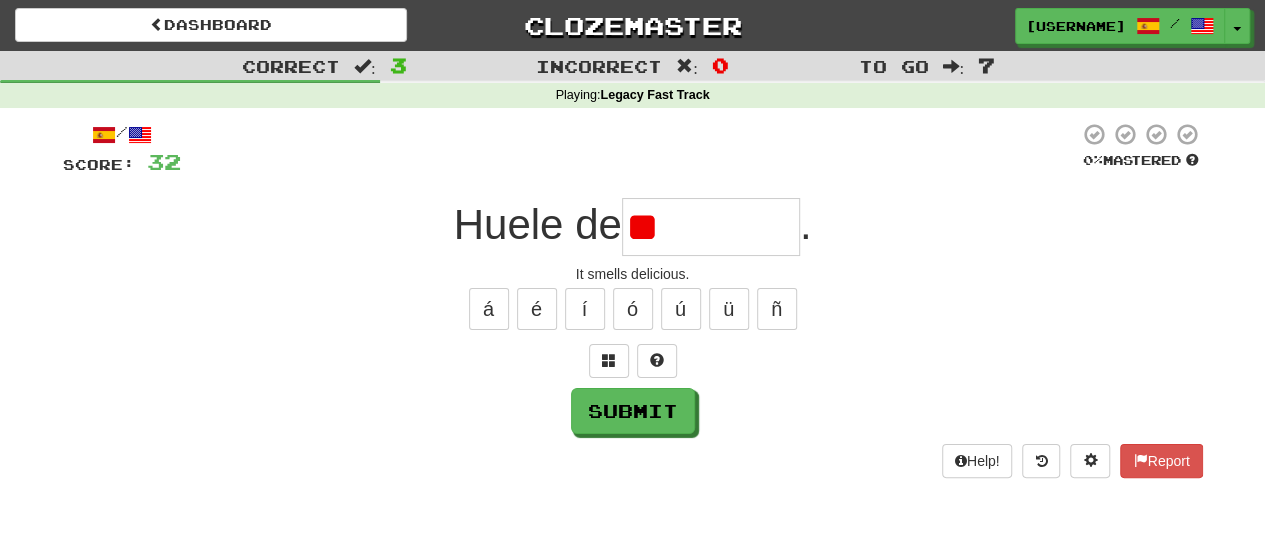 type on "*" 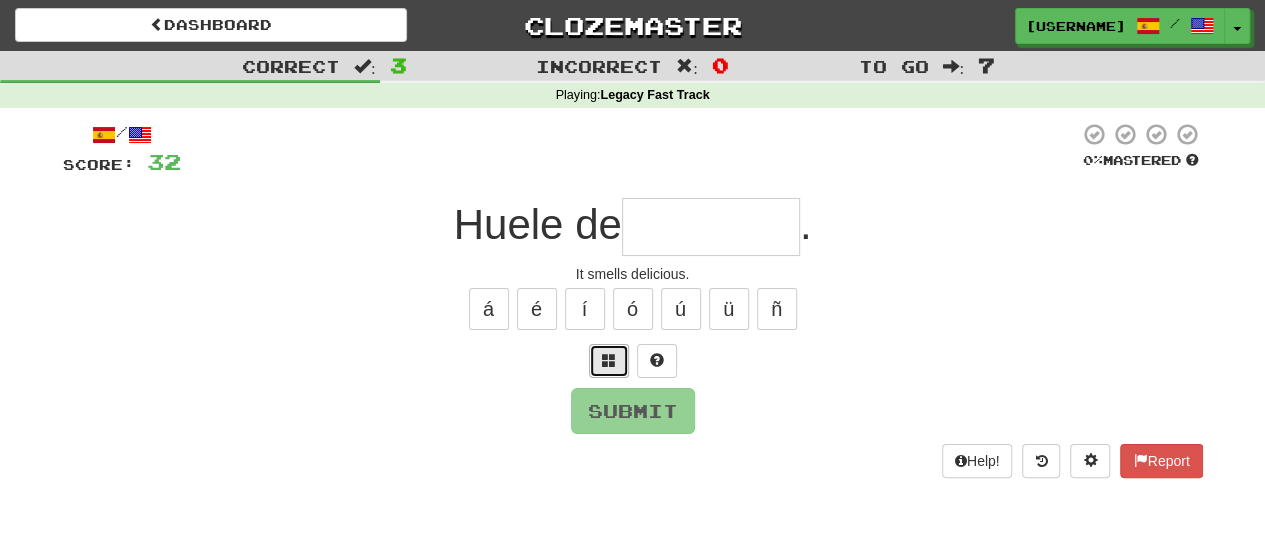 click at bounding box center (609, 361) 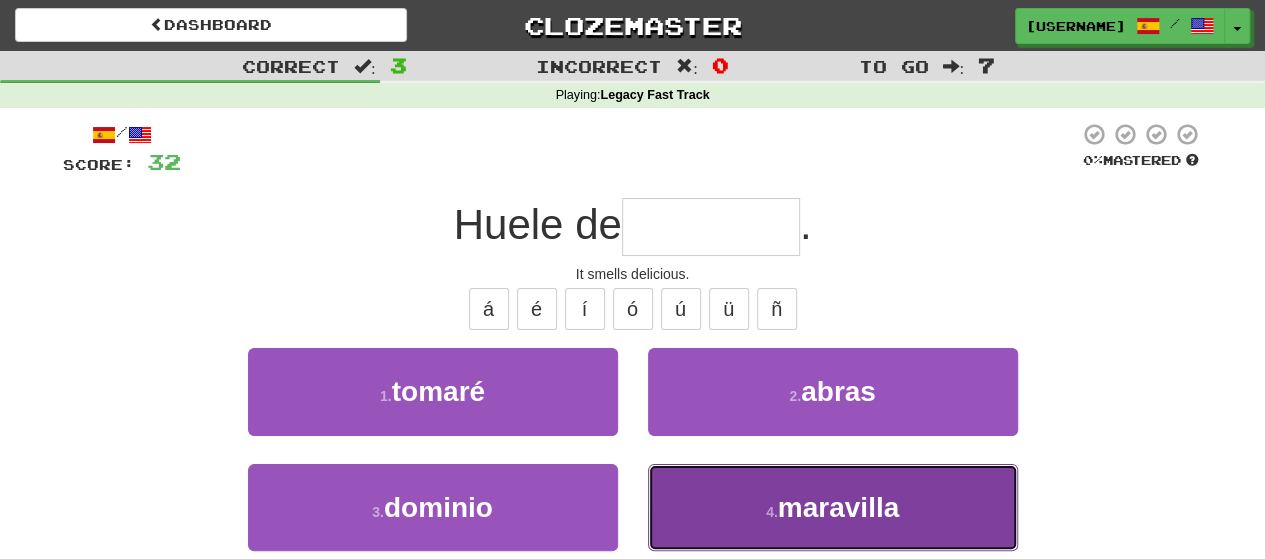 click on "4 .  maravilla" at bounding box center [833, 507] 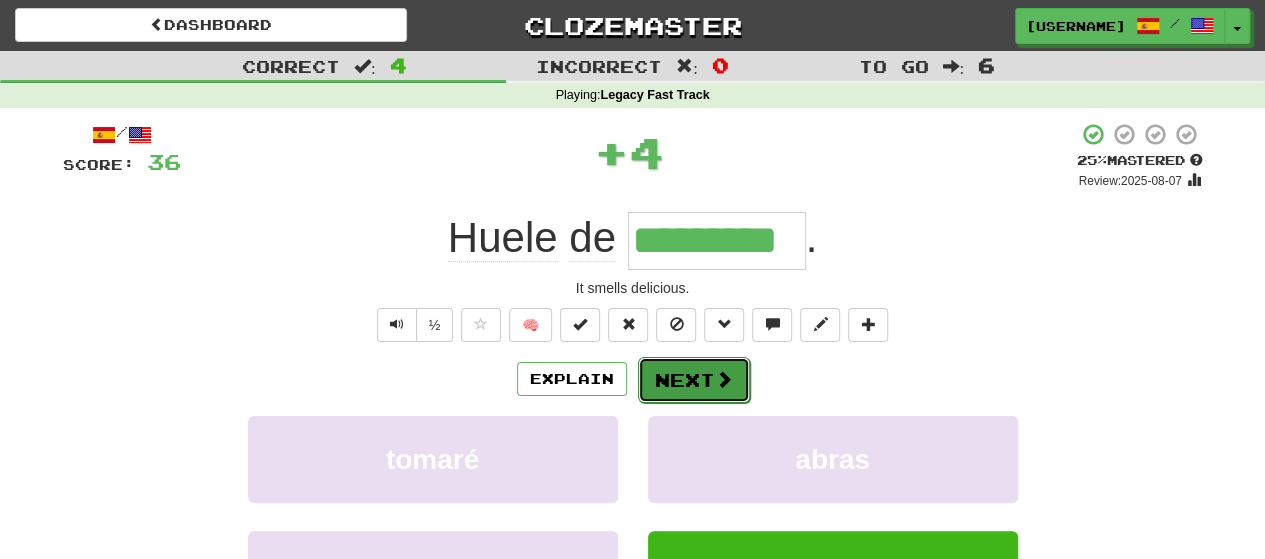 click on "Next" at bounding box center (694, 380) 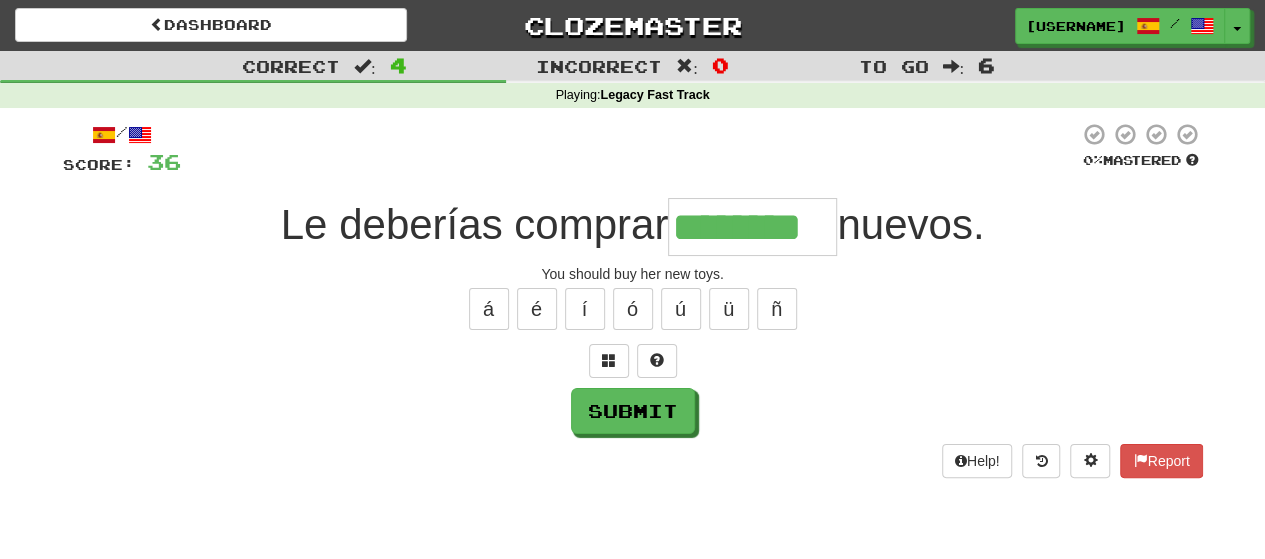 type on "********" 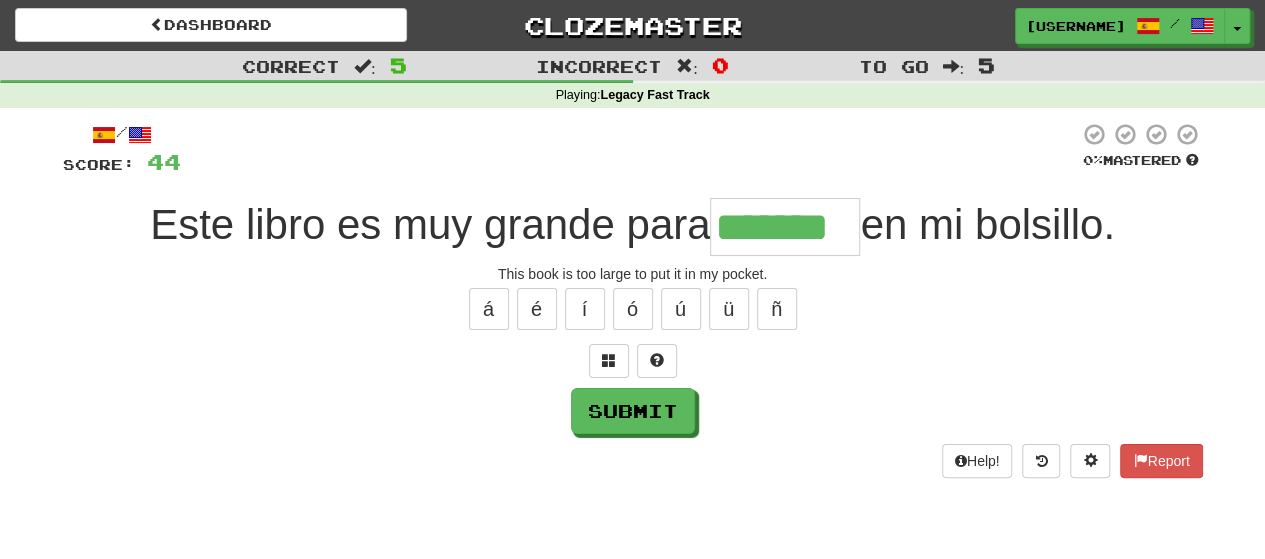 type on "*******" 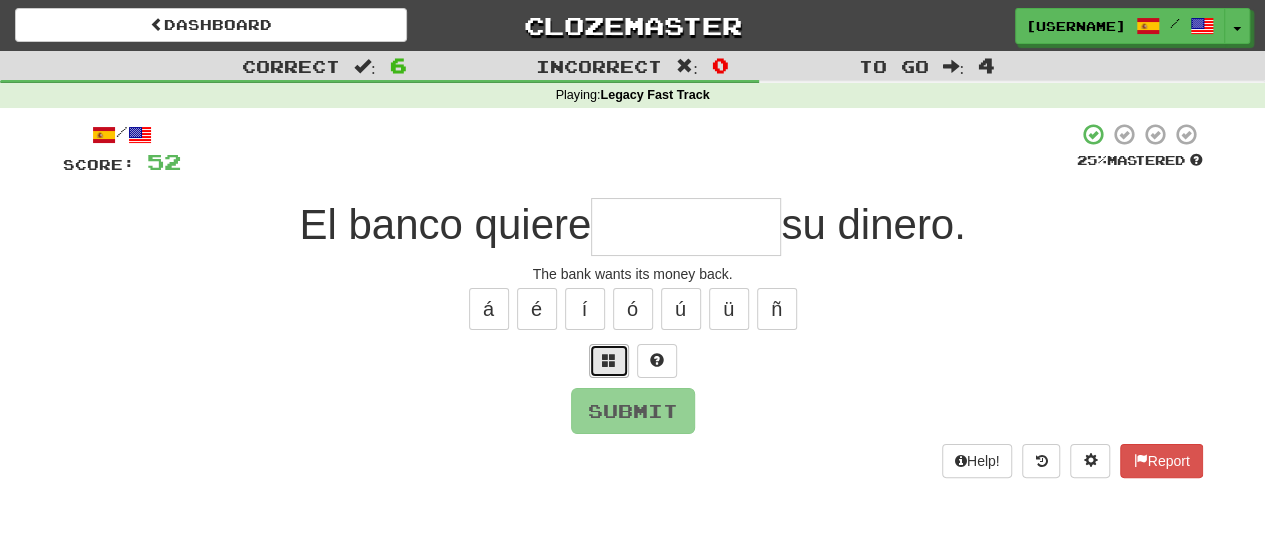 click at bounding box center [609, 360] 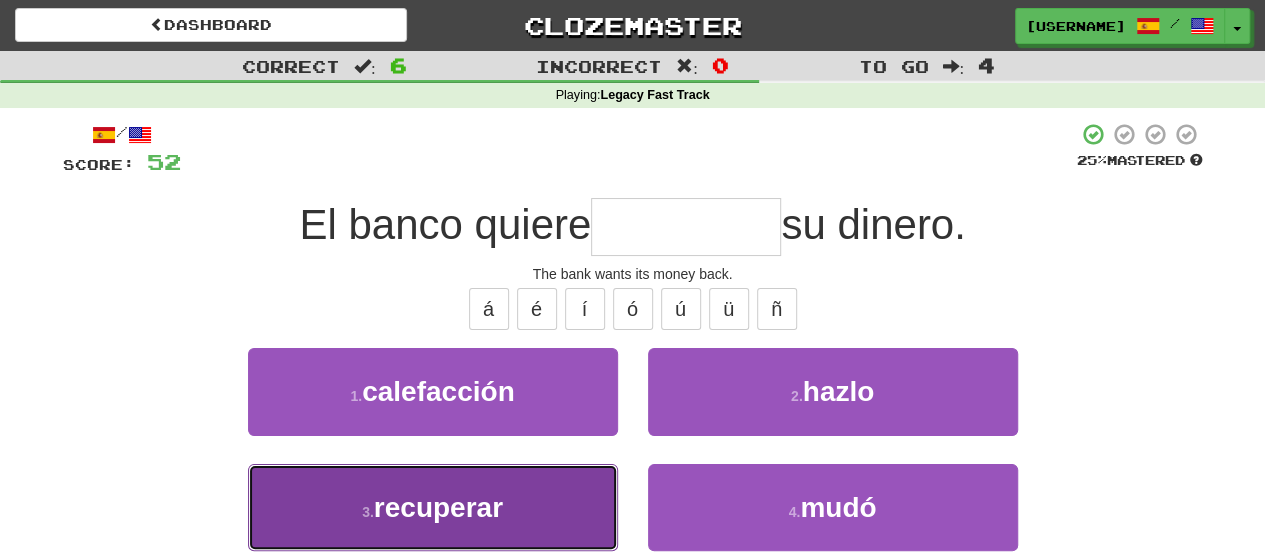 click on "3 .  recuperar" at bounding box center [433, 507] 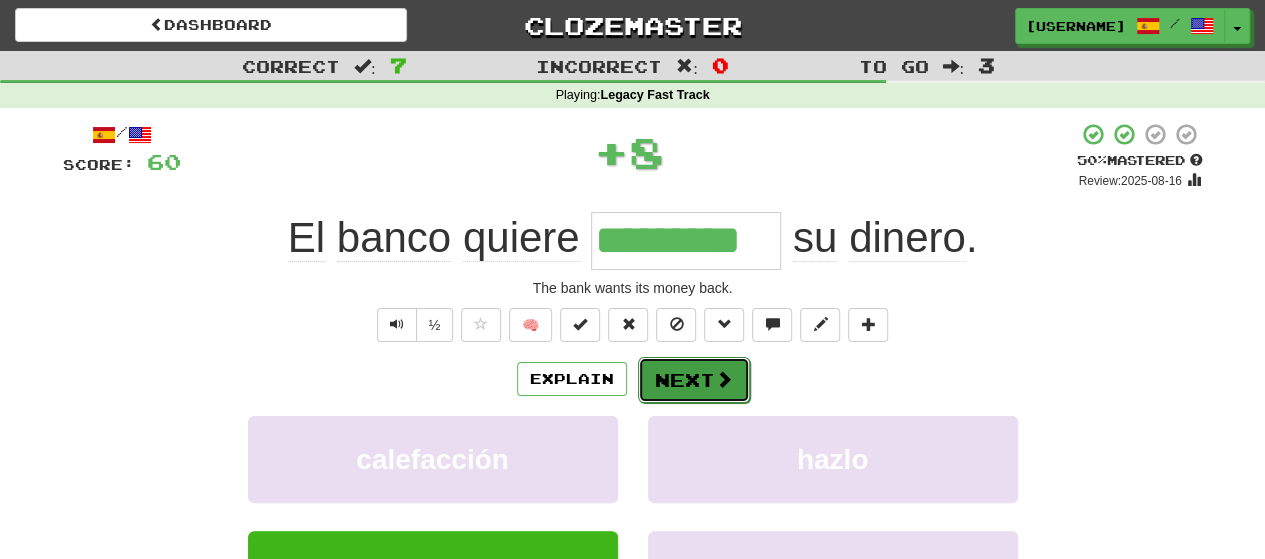 click on "Next" at bounding box center (694, 380) 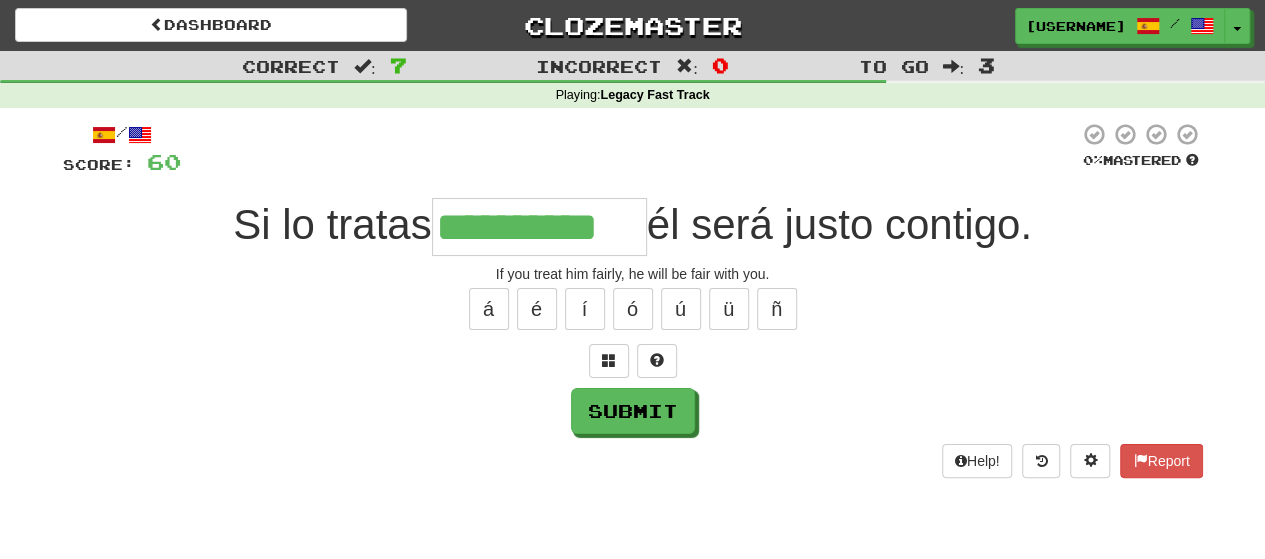type on "**********" 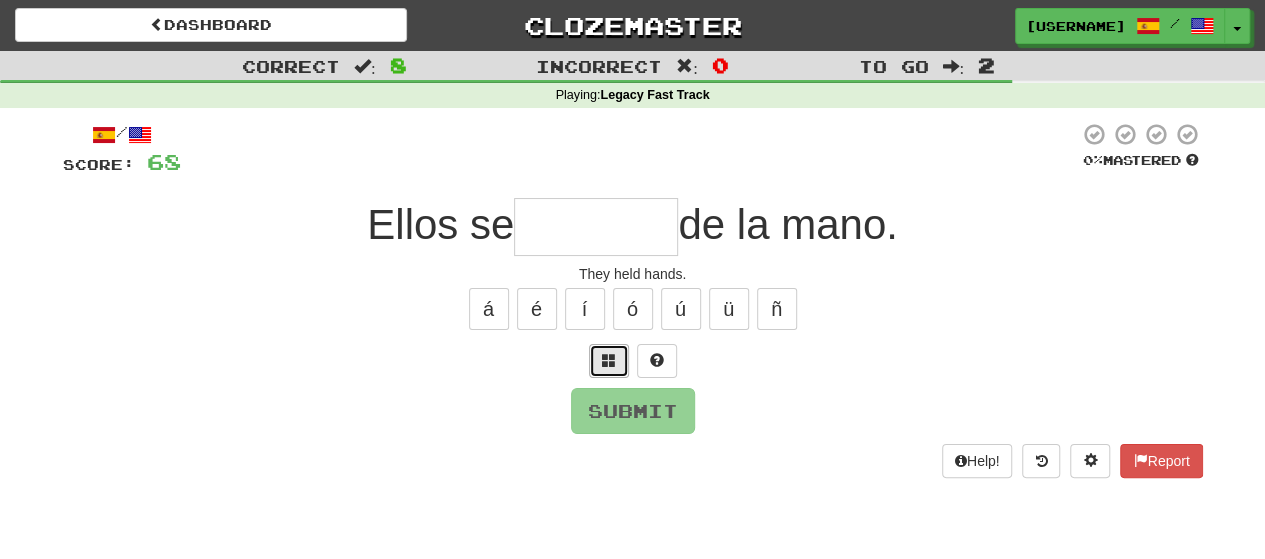 click at bounding box center [609, 361] 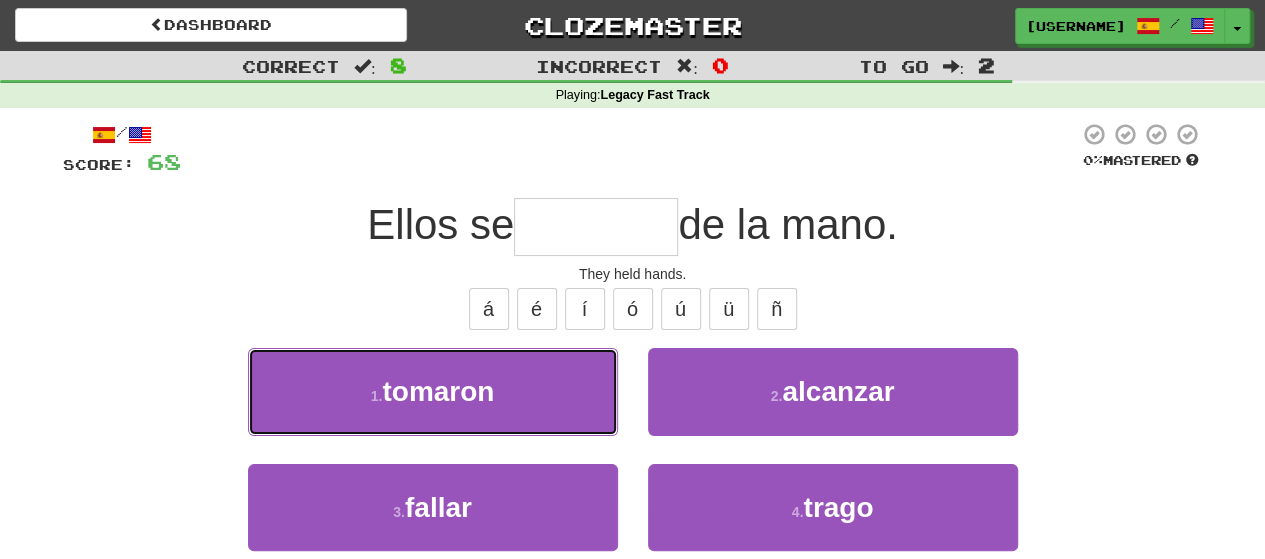 click on "1 .  tomaron" at bounding box center [433, 391] 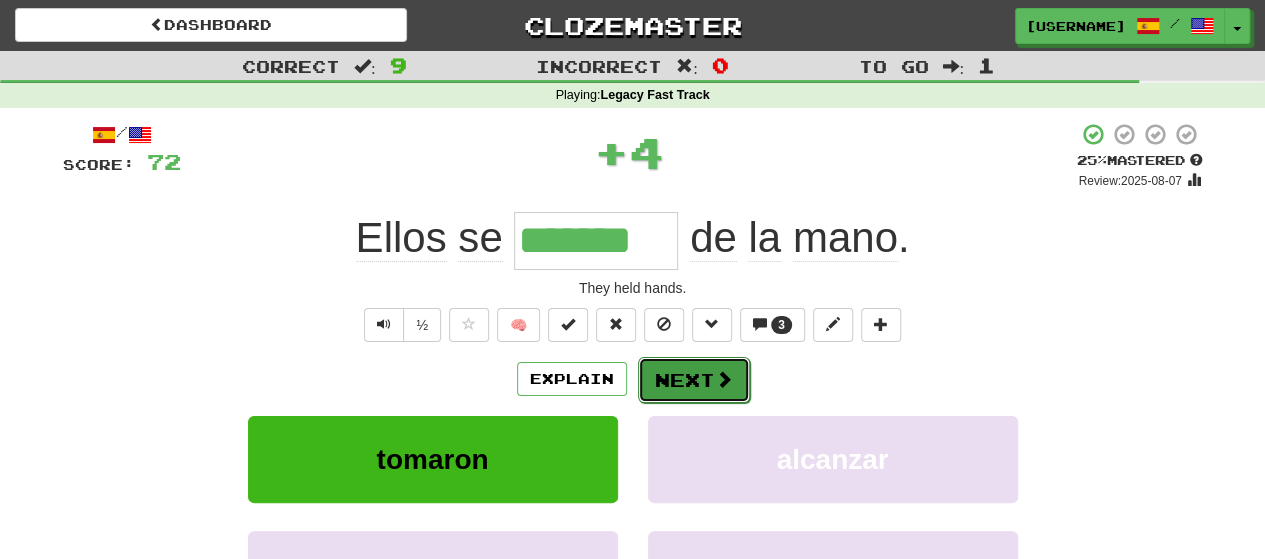 click on "Next" at bounding box center [694, 380] 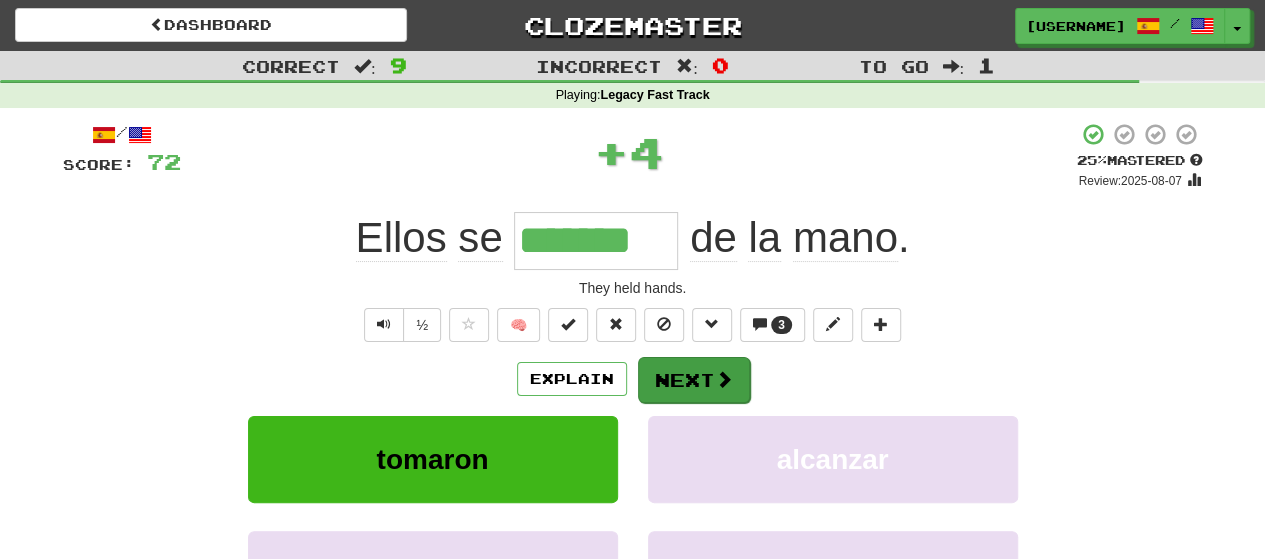 type 